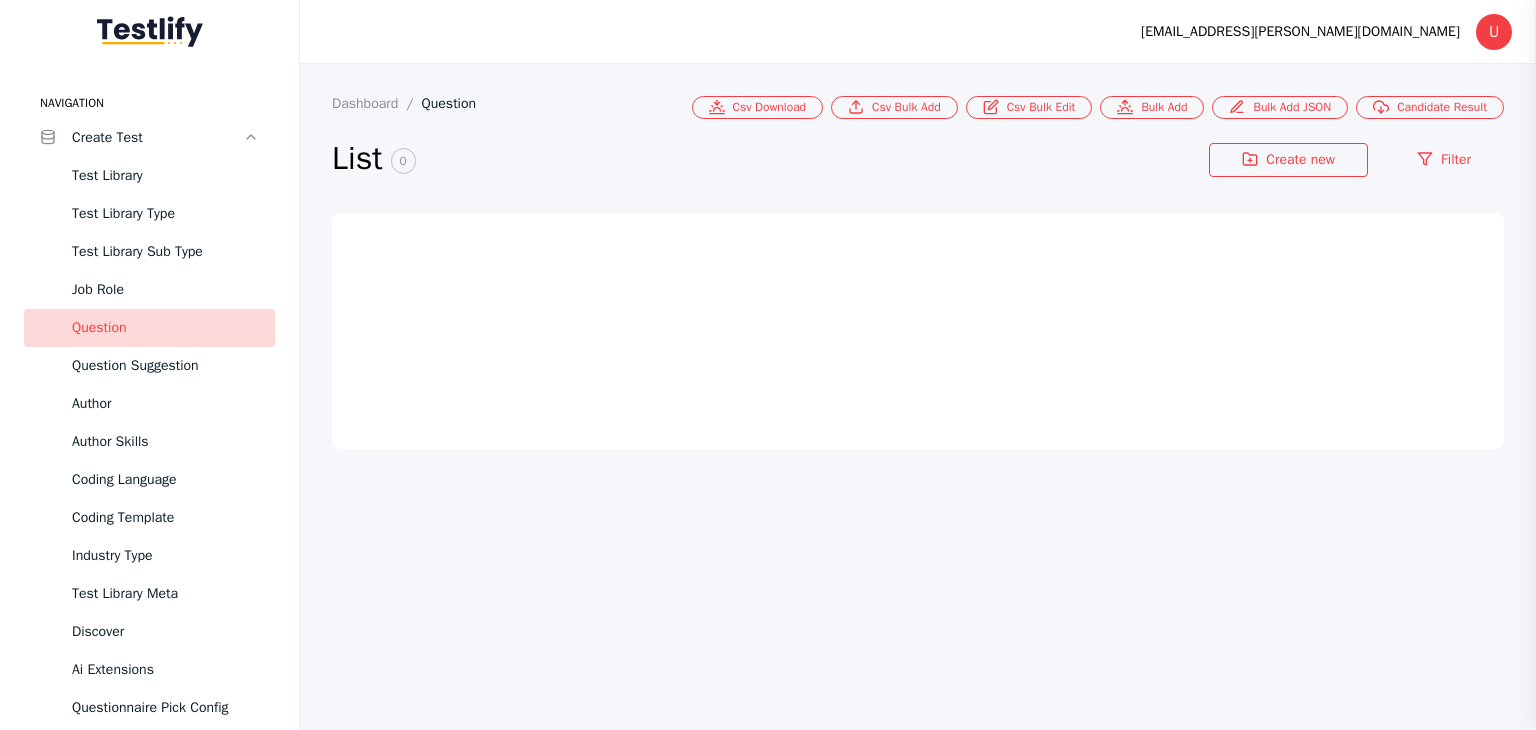 scroll, scrollTop: 0, scrollLeft: 0, axis: both 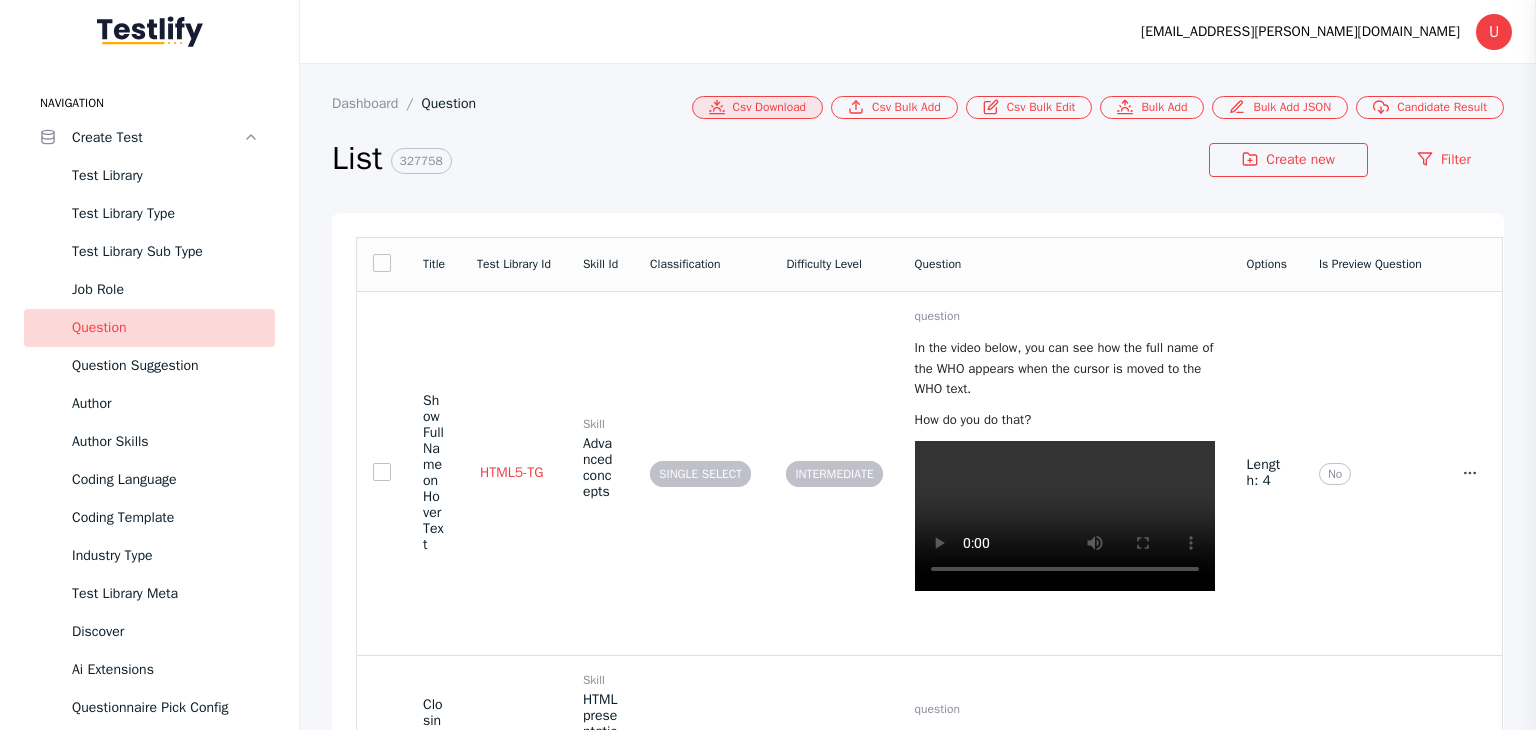 click on "Csv Download" at bounding box center (758, 107) 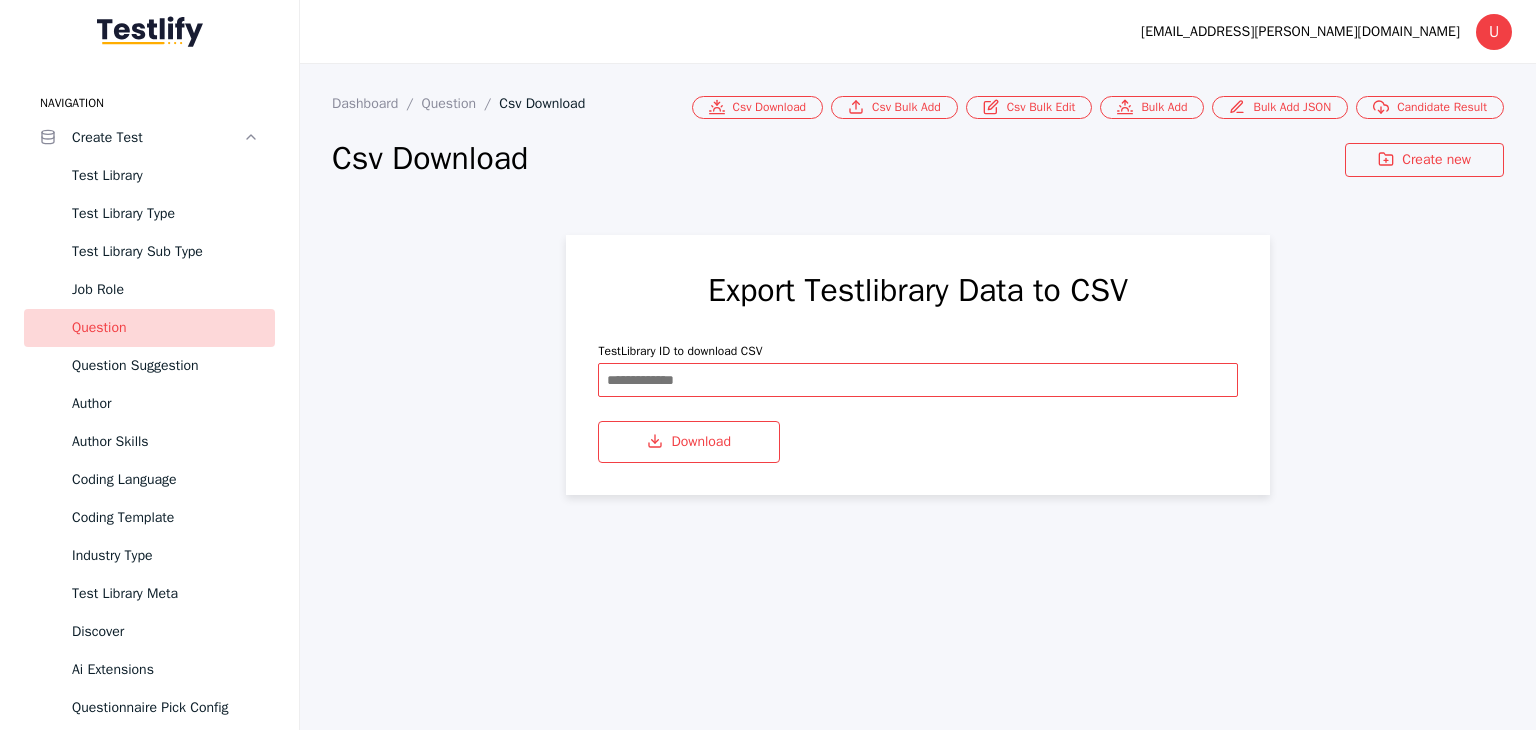 click at bounding box center (917, 380) 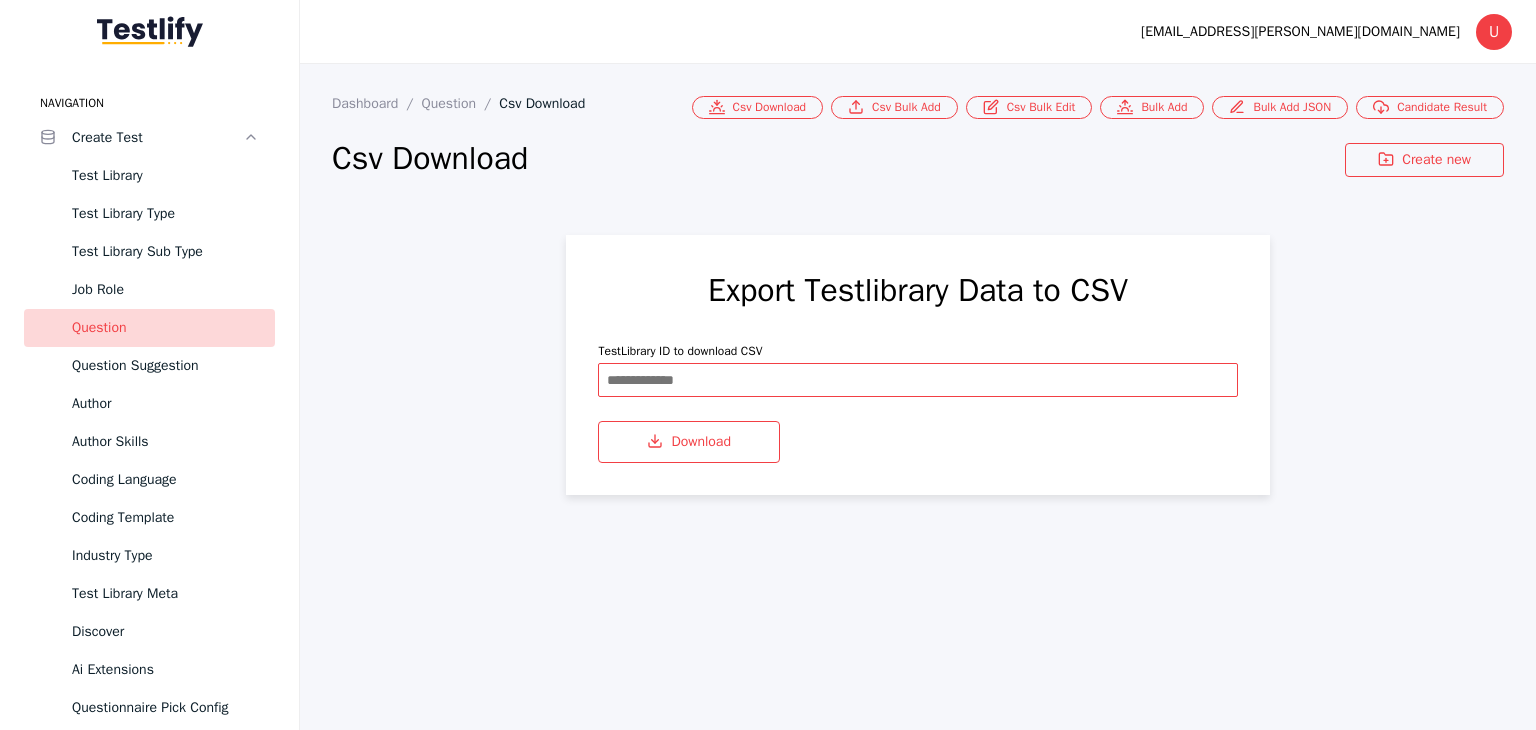 paste on "**********" 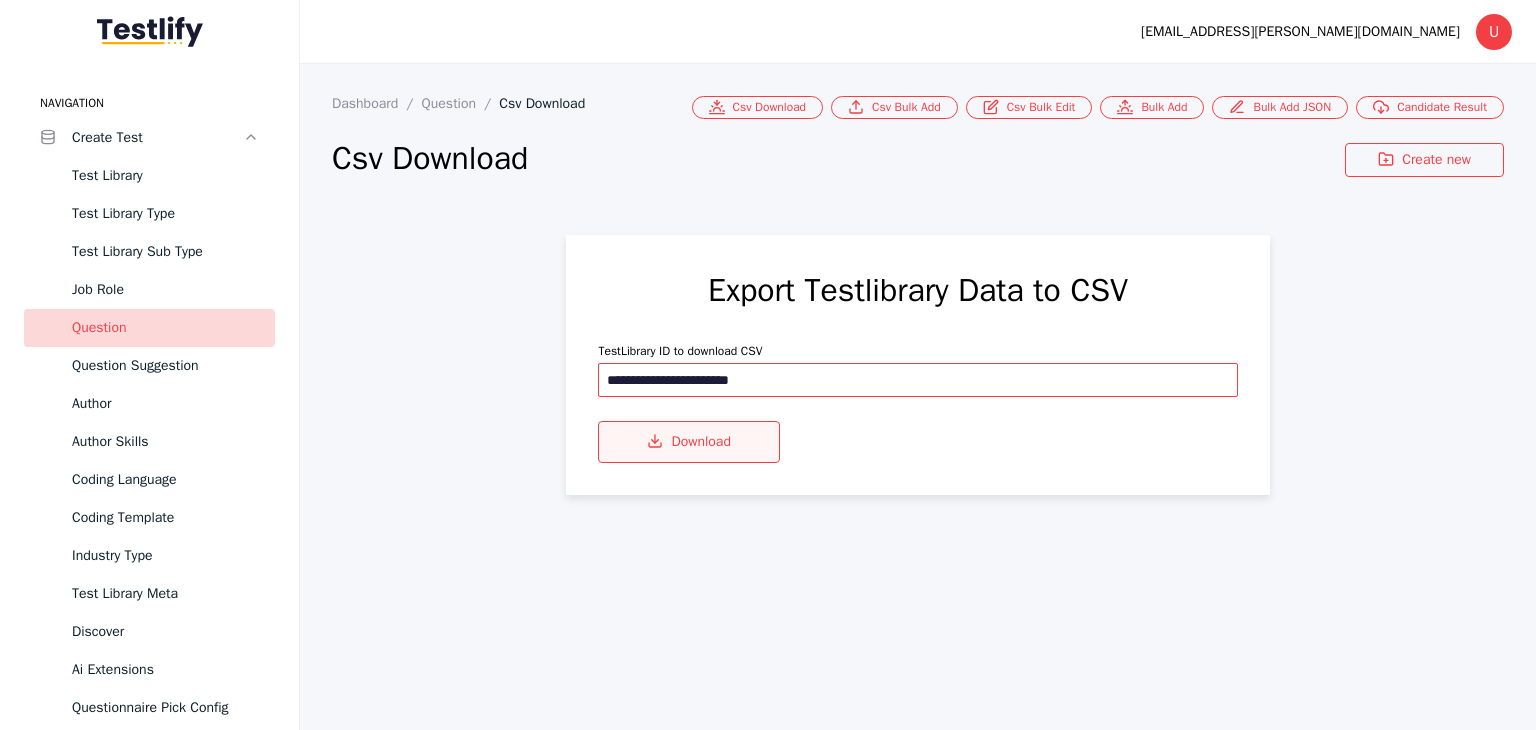 type on "**********" 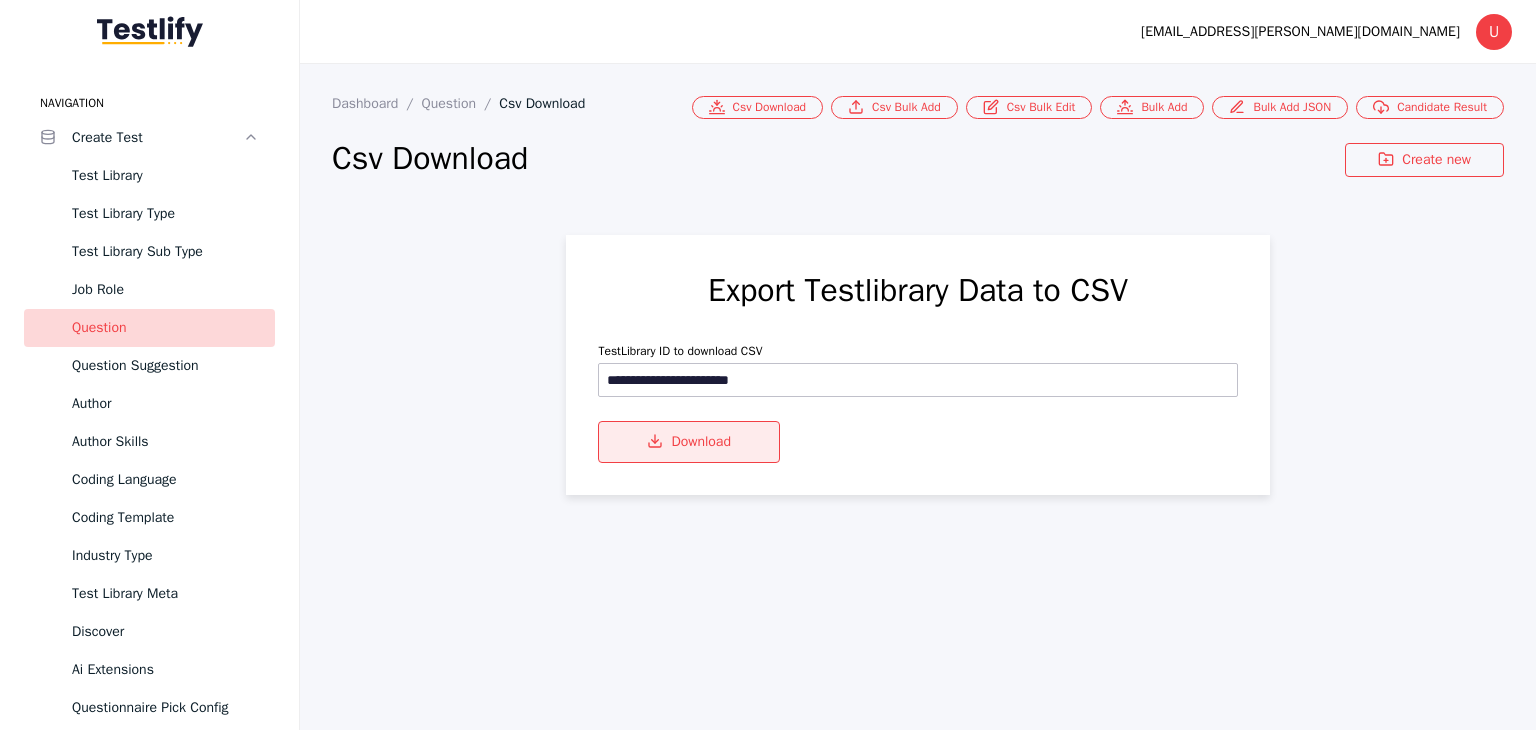 click on "Download" at bounding box center [689, 442] 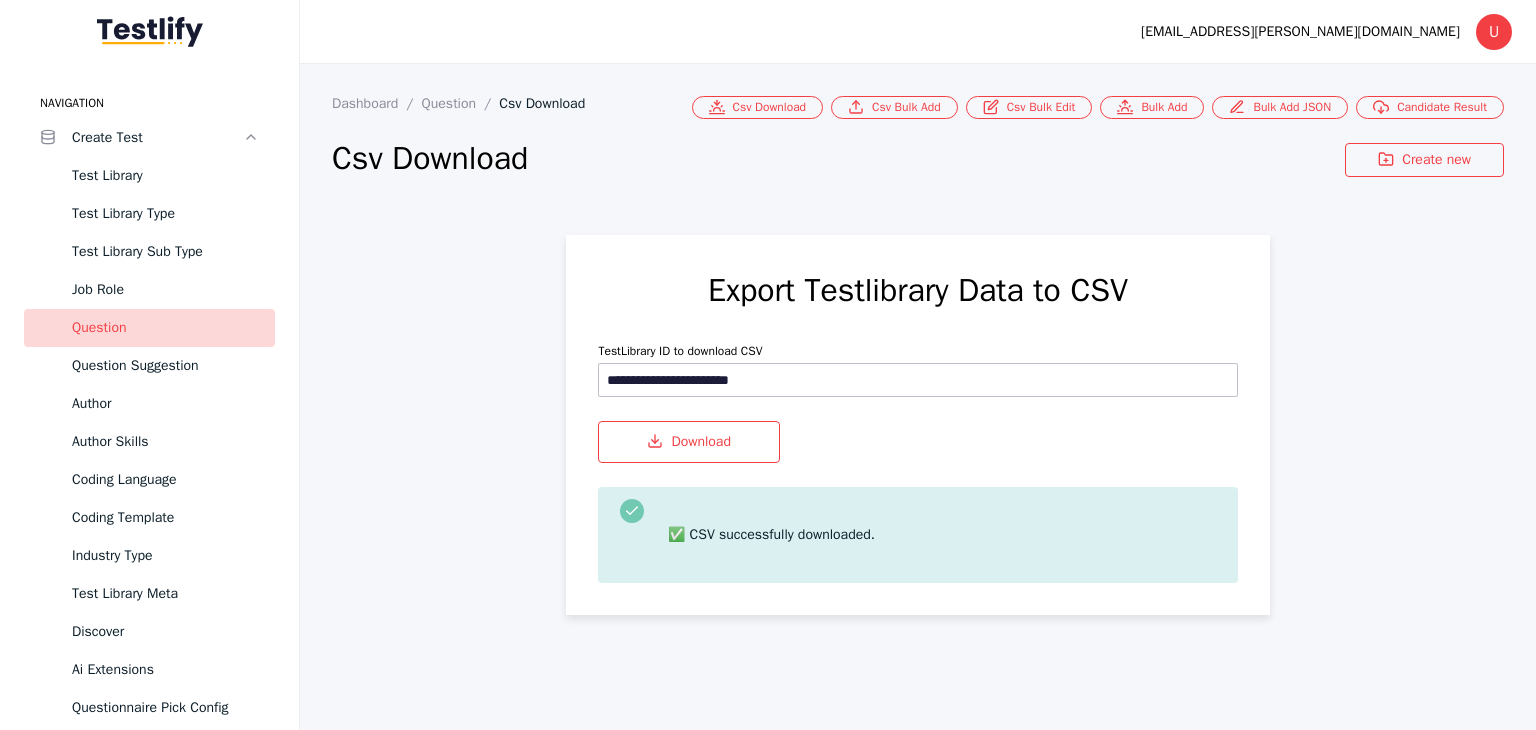 click on "Question" at bounding box center (165, 328) 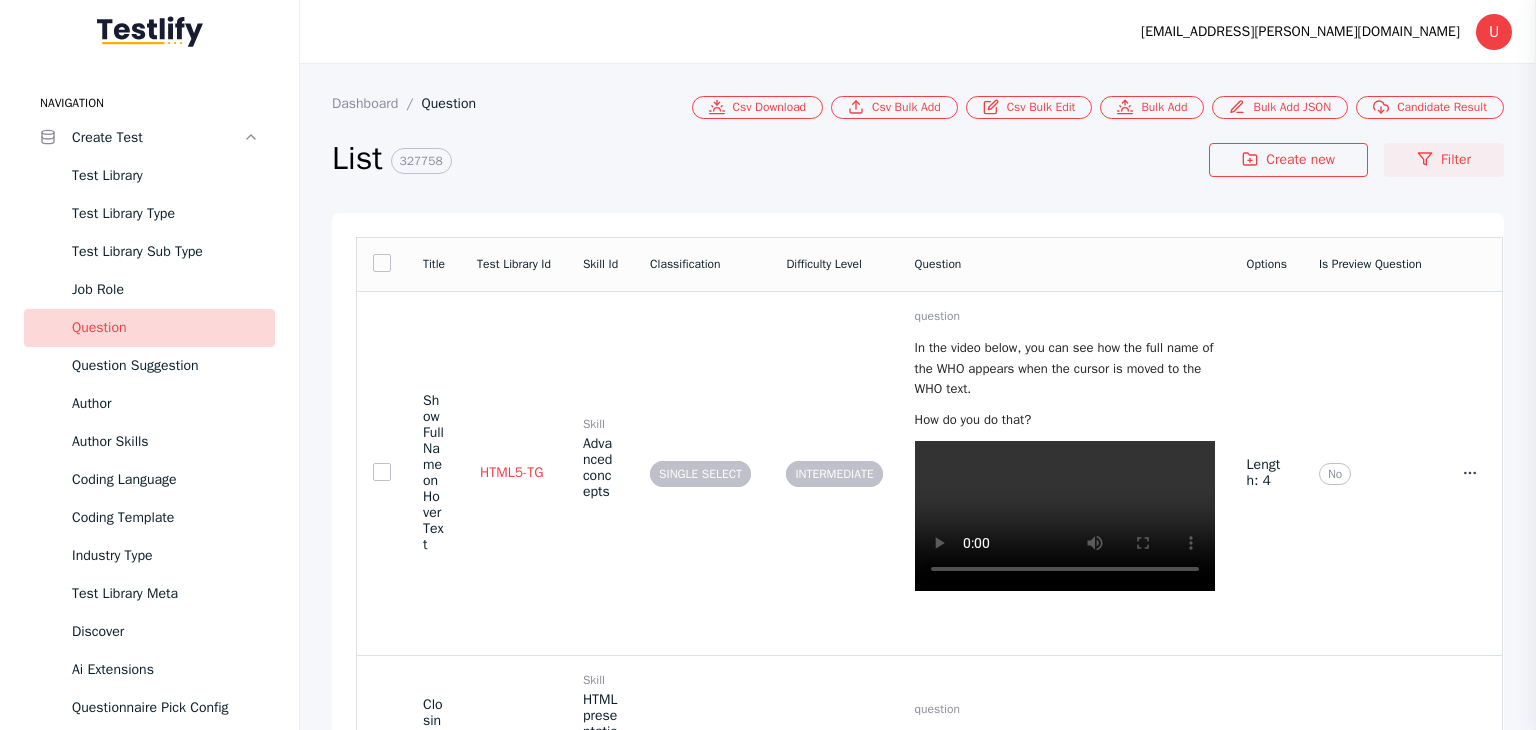 click on "Filter" at bounding box center (1444, 160) 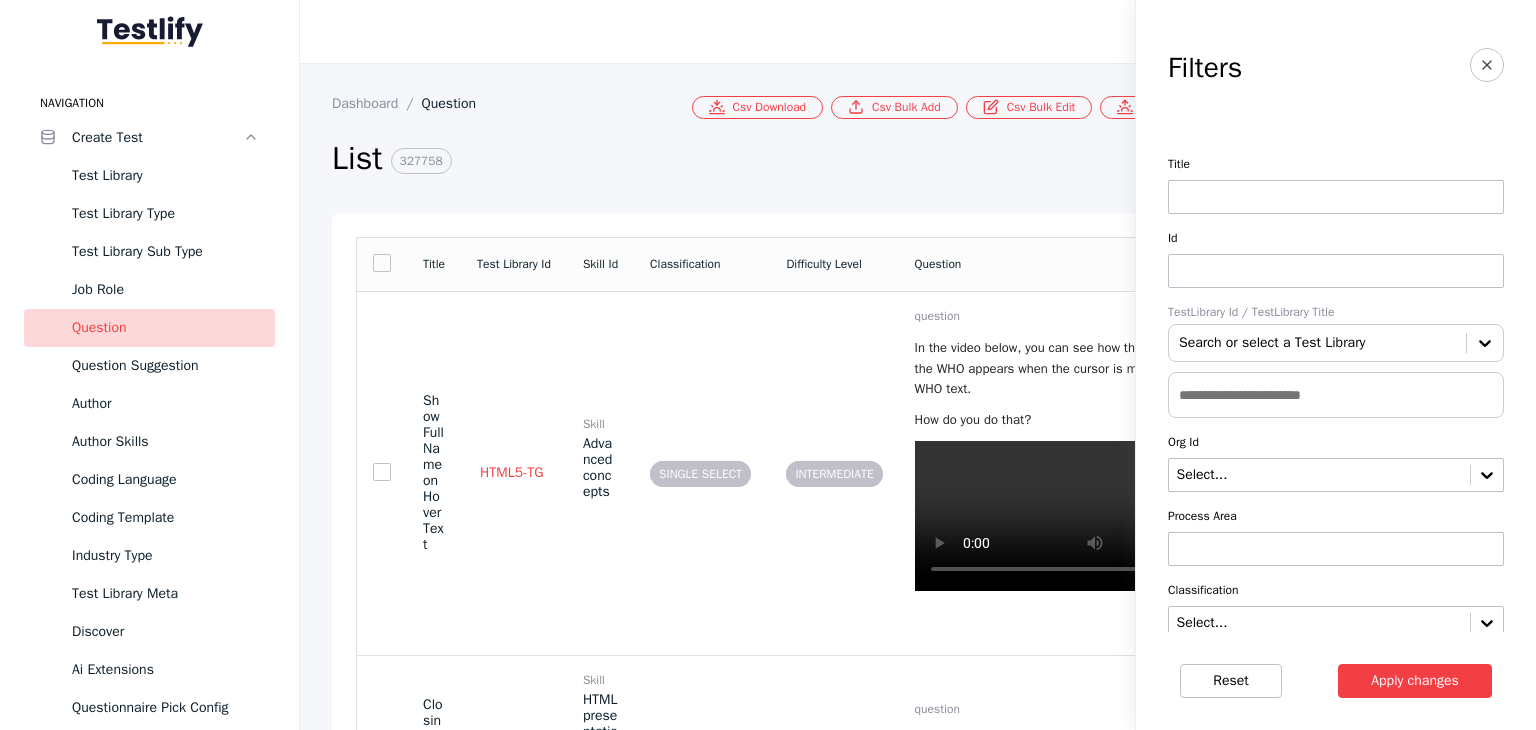 click at bounding box center (1336, 271) 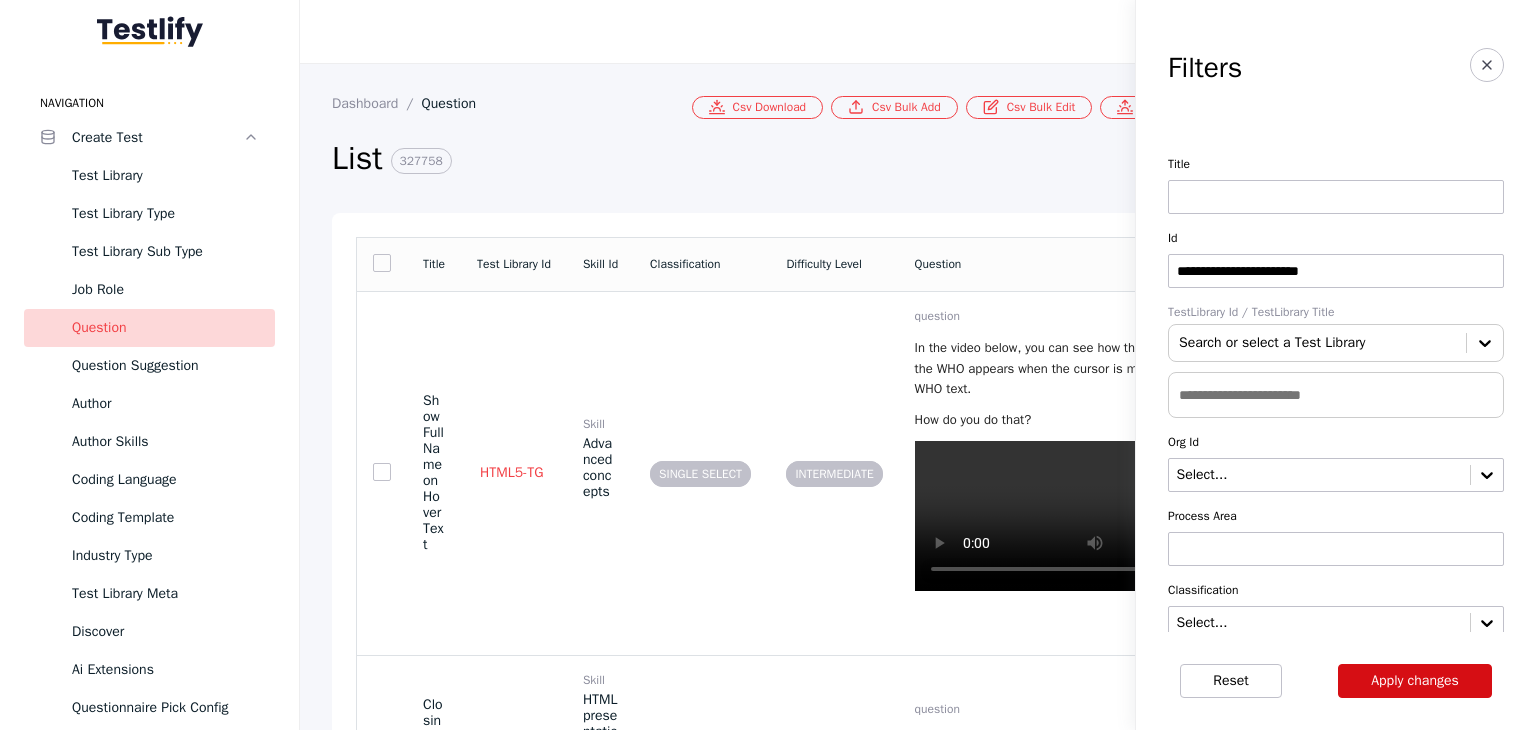 type on "**********" 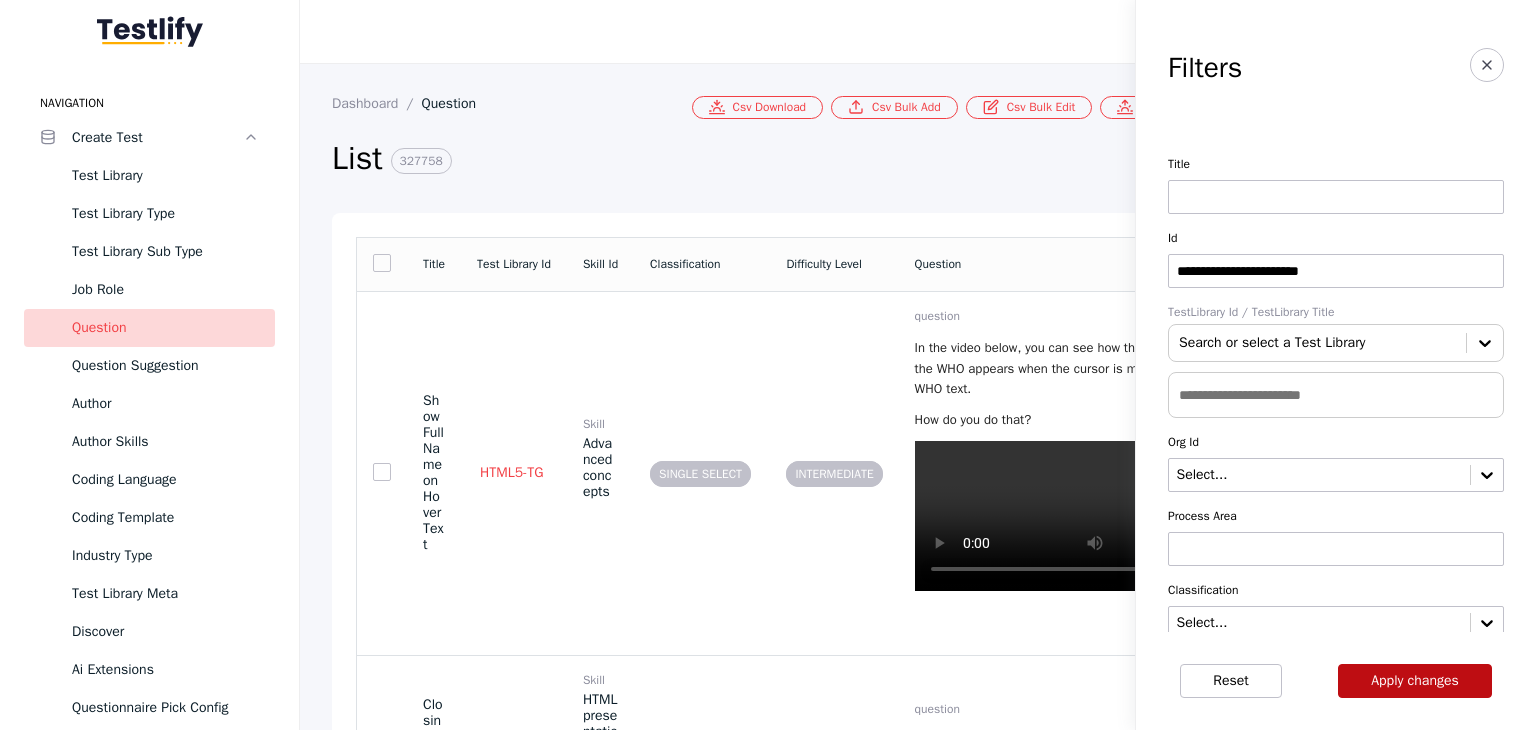 click on "Apply changes" at bounding box center (1415, 681) 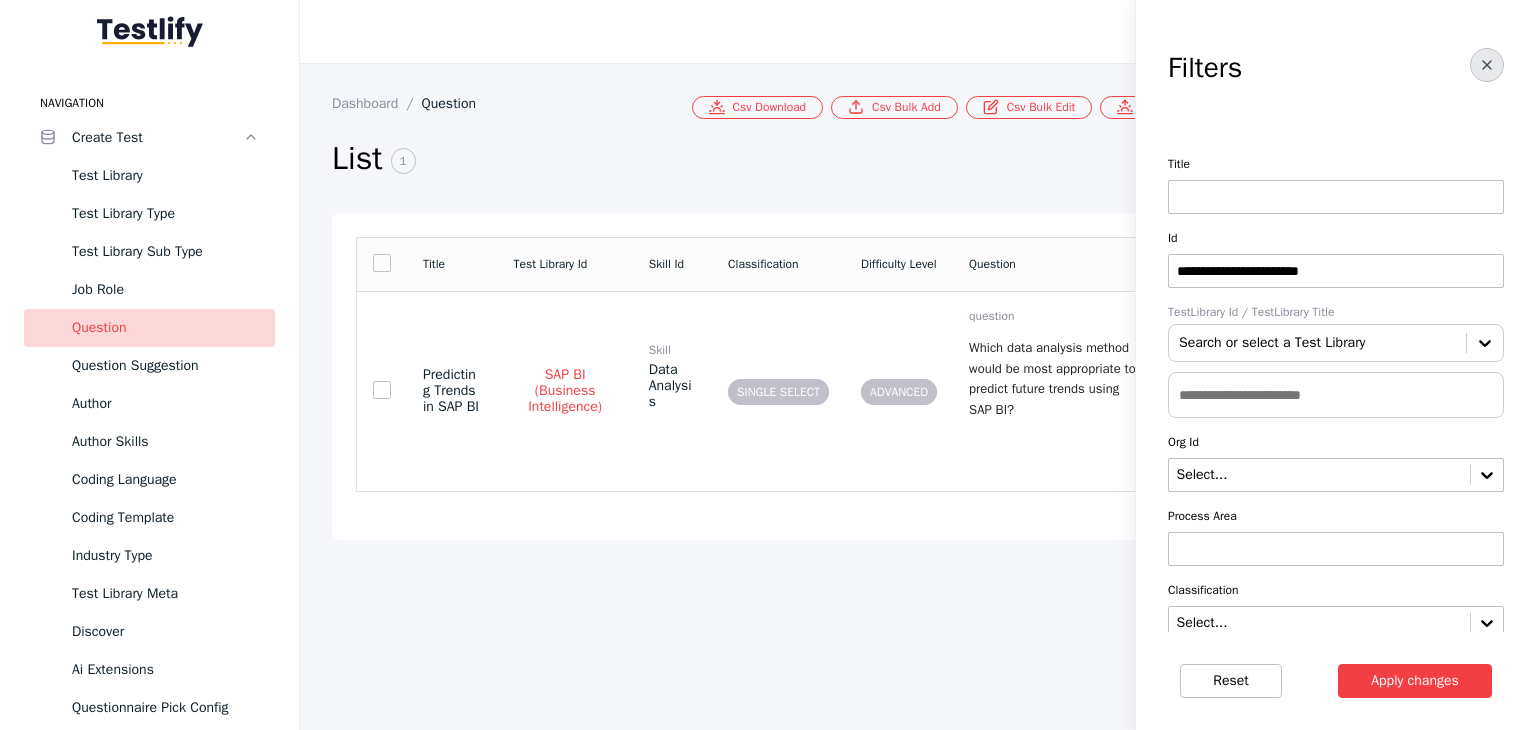 click 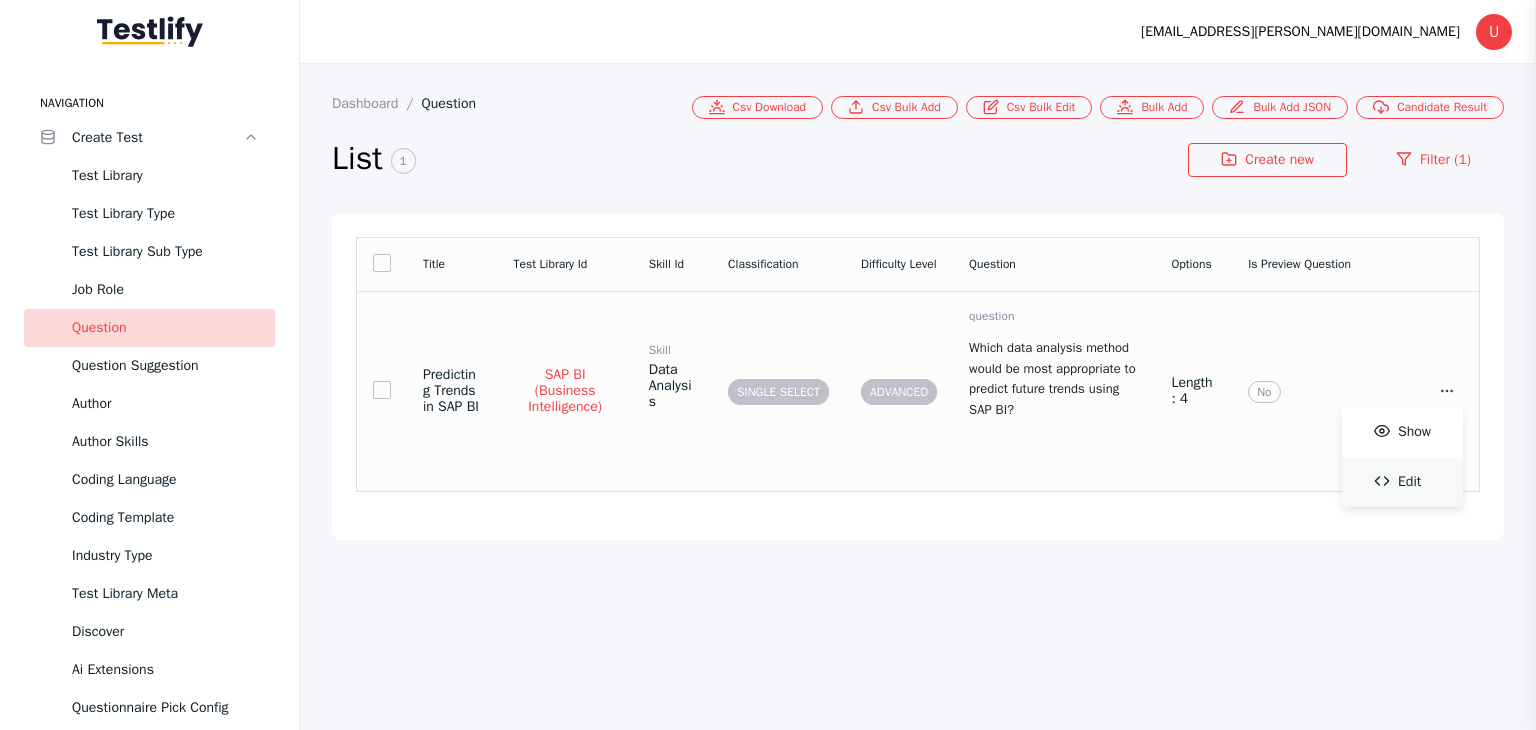 click on "Edit" at bounding box center (1402, 482) 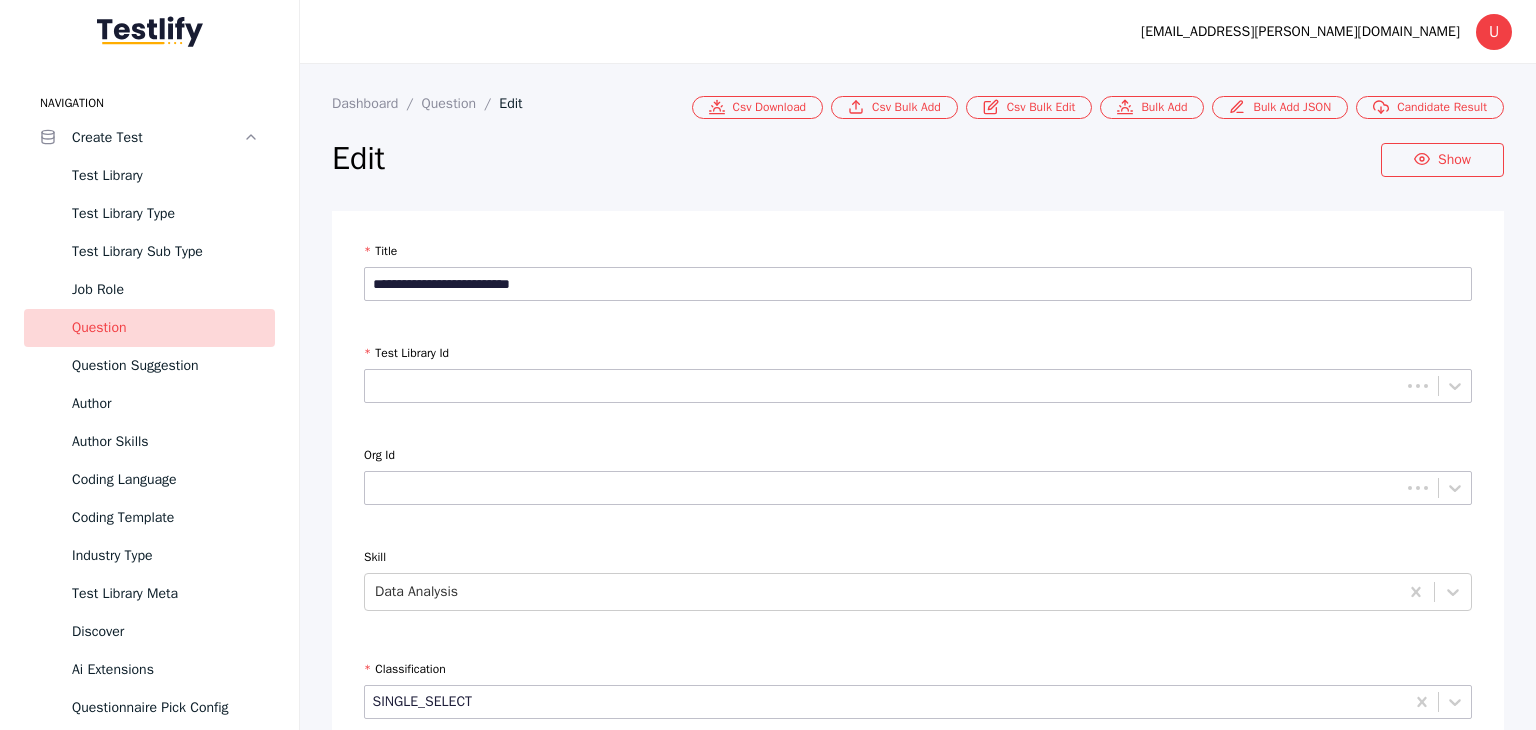 scroll, scrollTop: 2475, scrollLeft: 0, axis: vertical 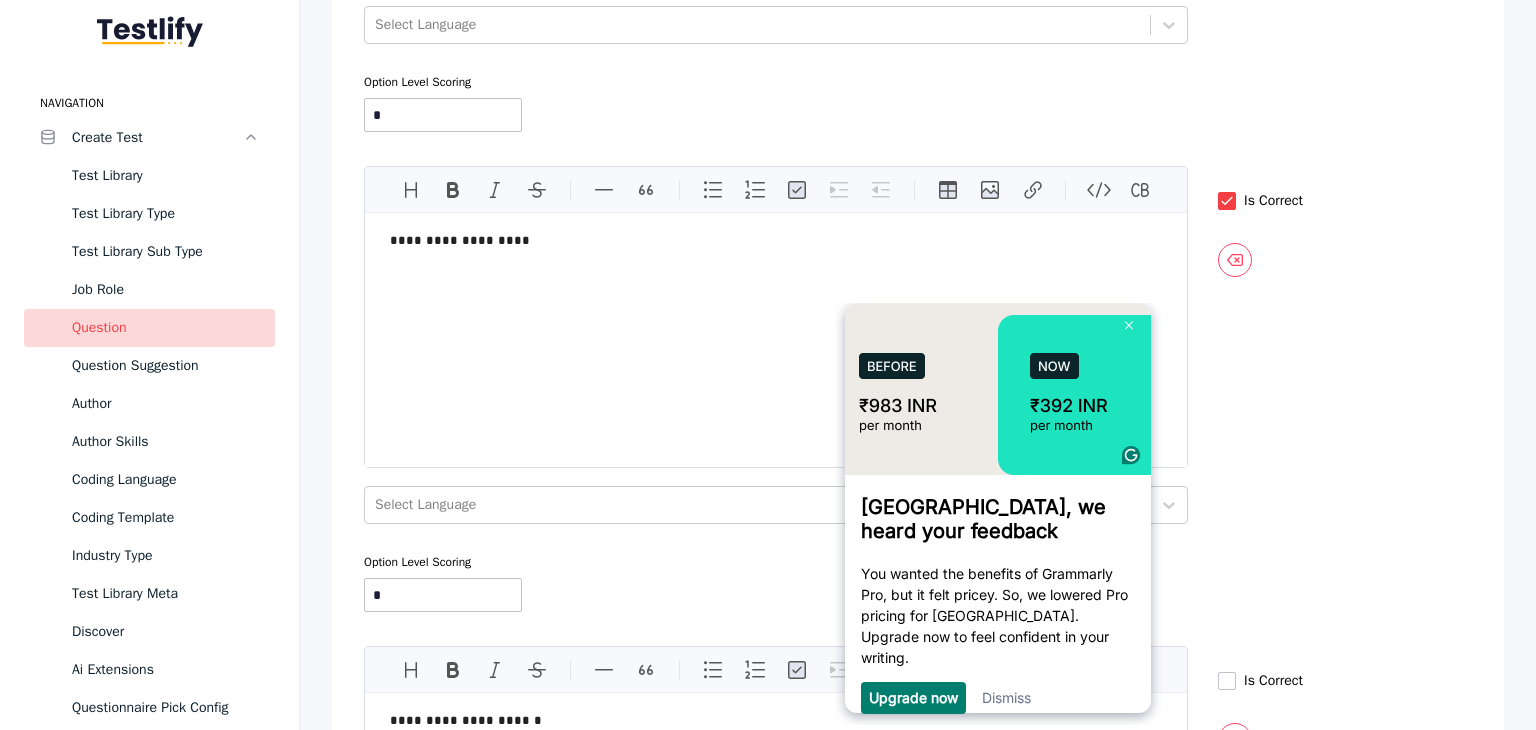 click on "Dismiss" at bounding box center (1005, 697) 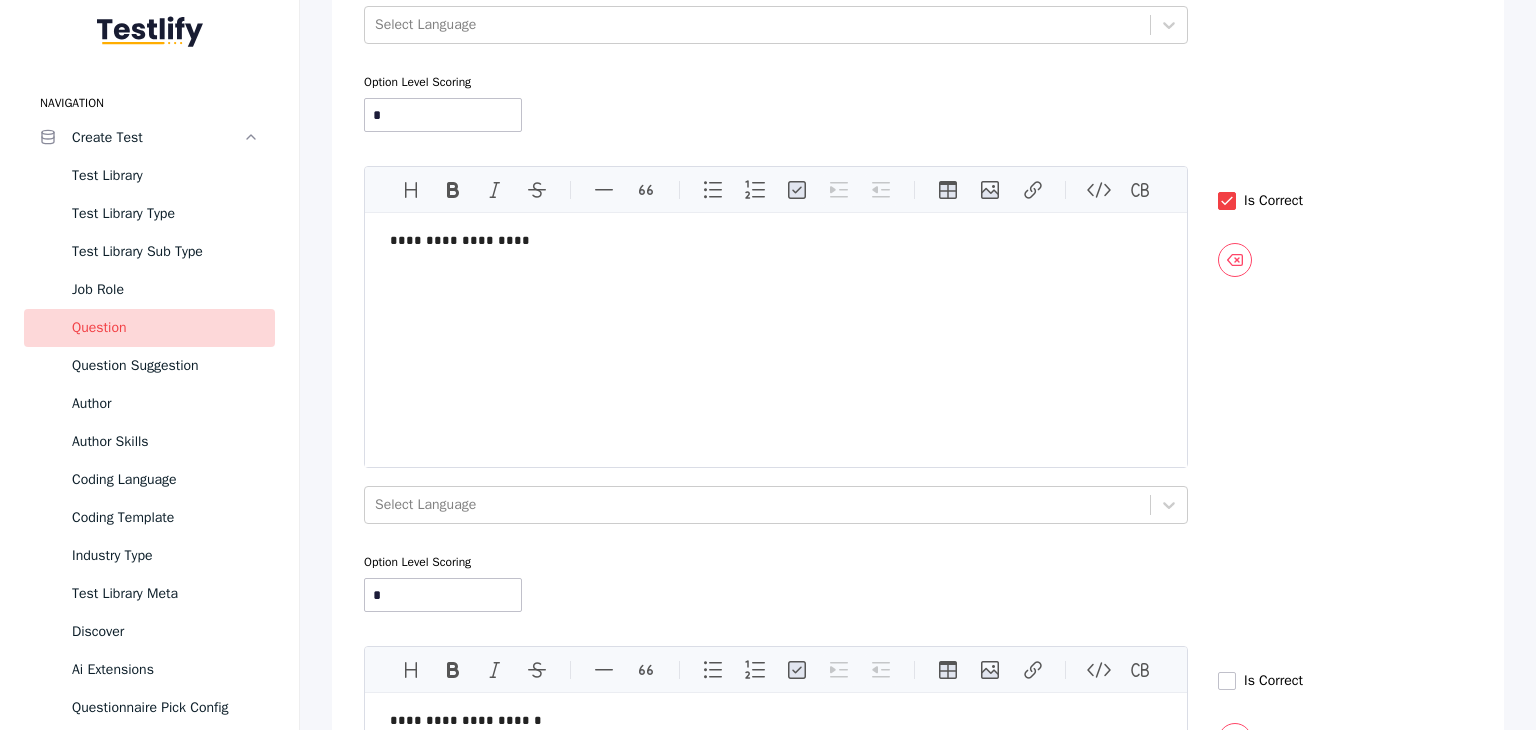 scroll, scrollTop: 2075, scrollLeft: 0, axis: vertical 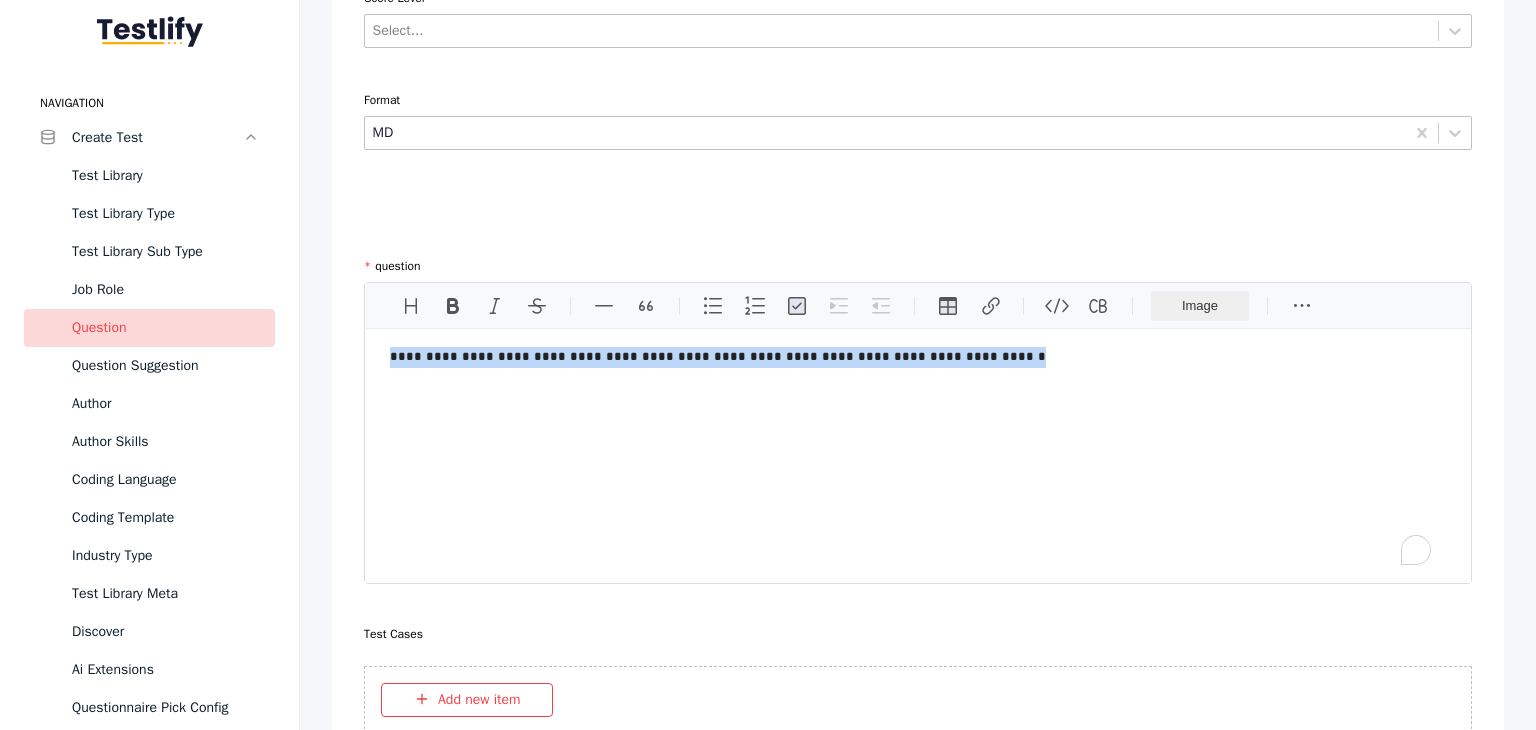 drag, startPoint x: 385, startPoint y: 356, endPoint x: 984, endPoint y: 355, distance: 599.00085 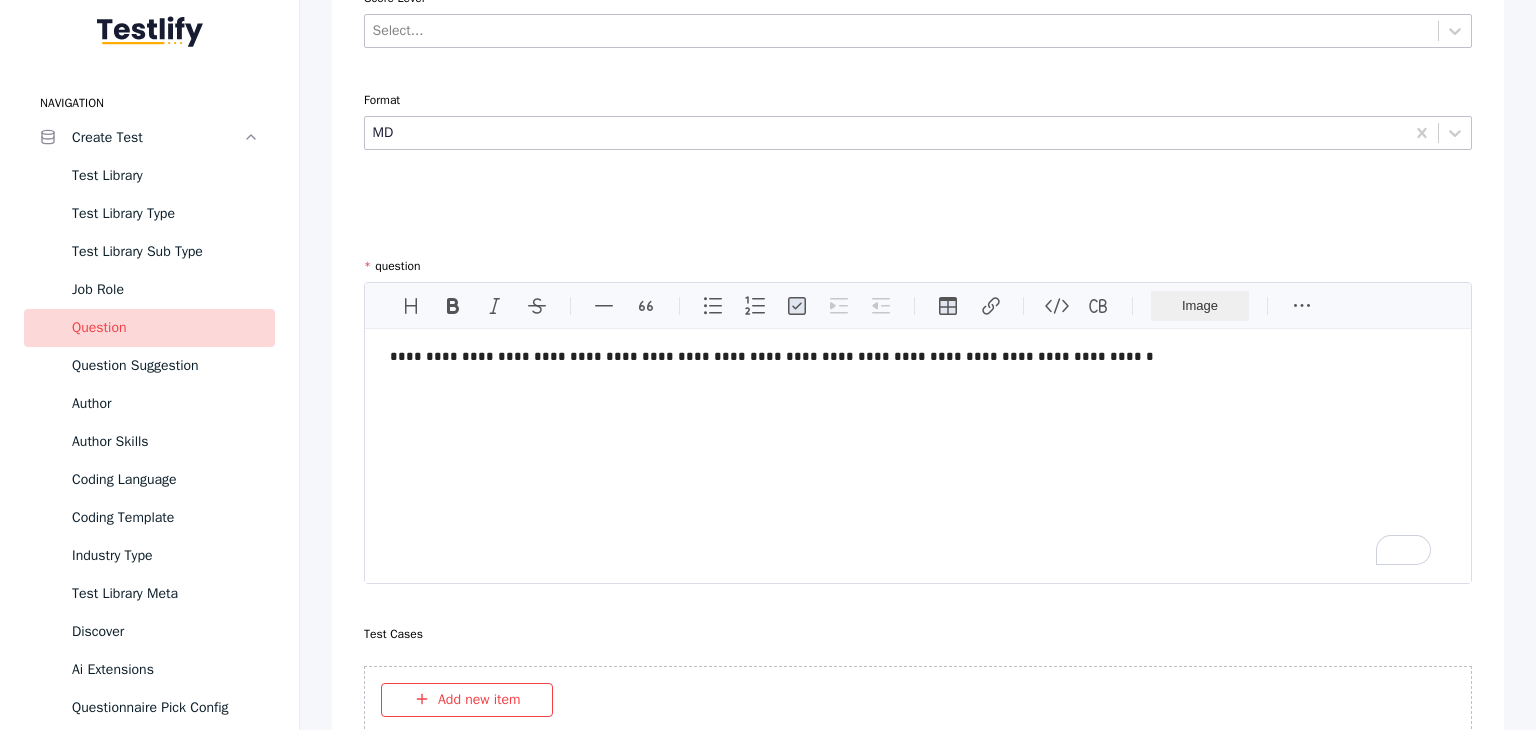scroll, scrollTop: 875, scrollLeft: 0, axis: vertical 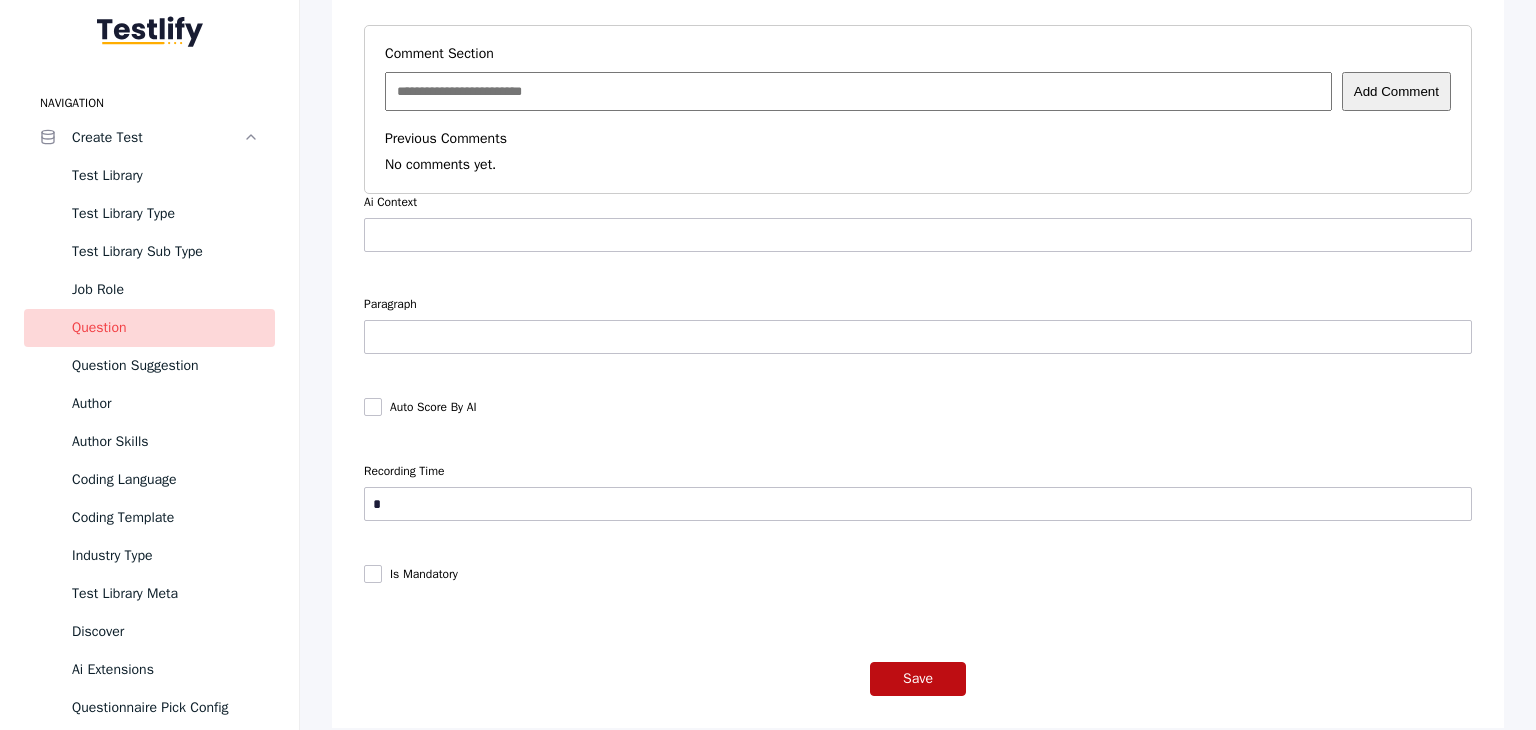 click on "Save" at bounding box center [918, 679] 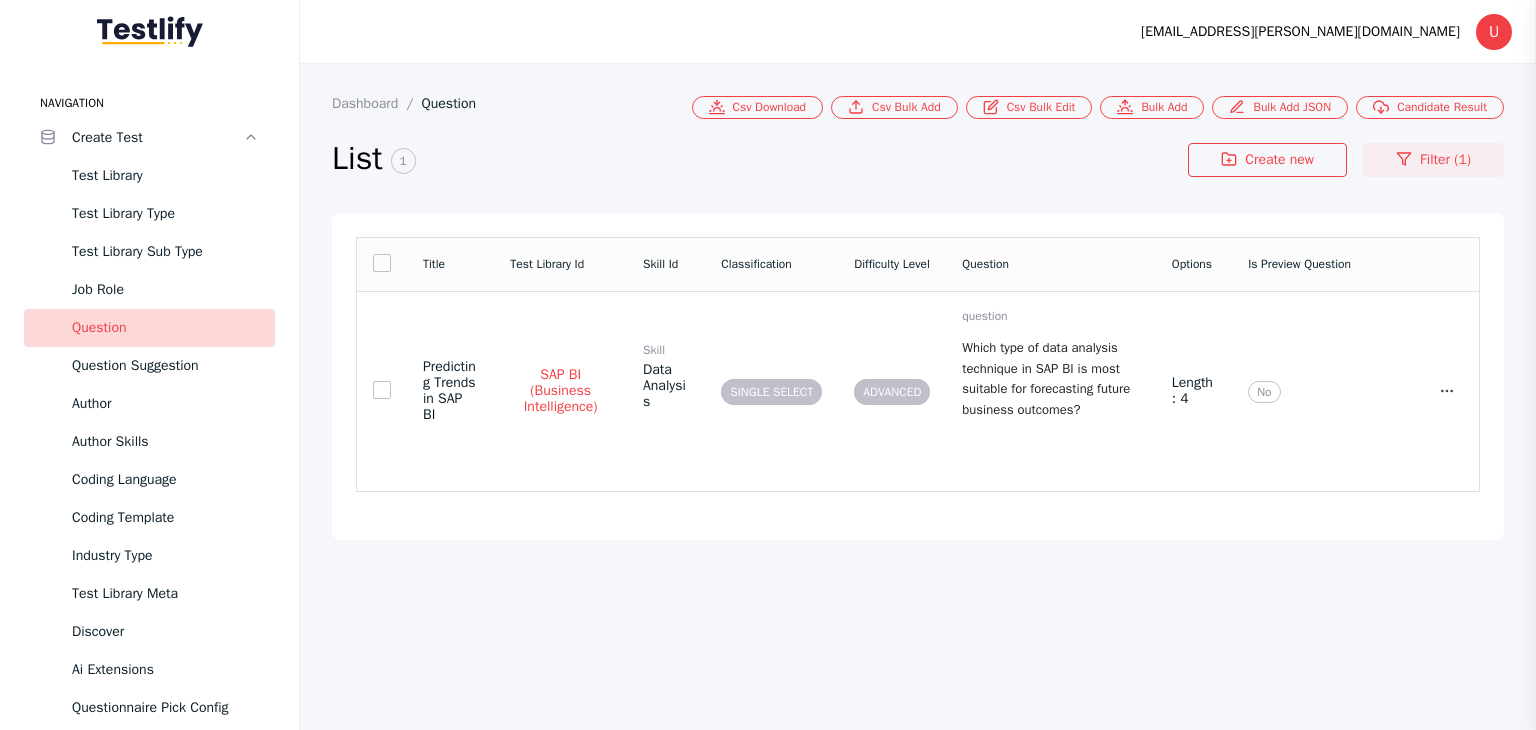 click on "Filter (1)" at bounding box center [1433, 160] 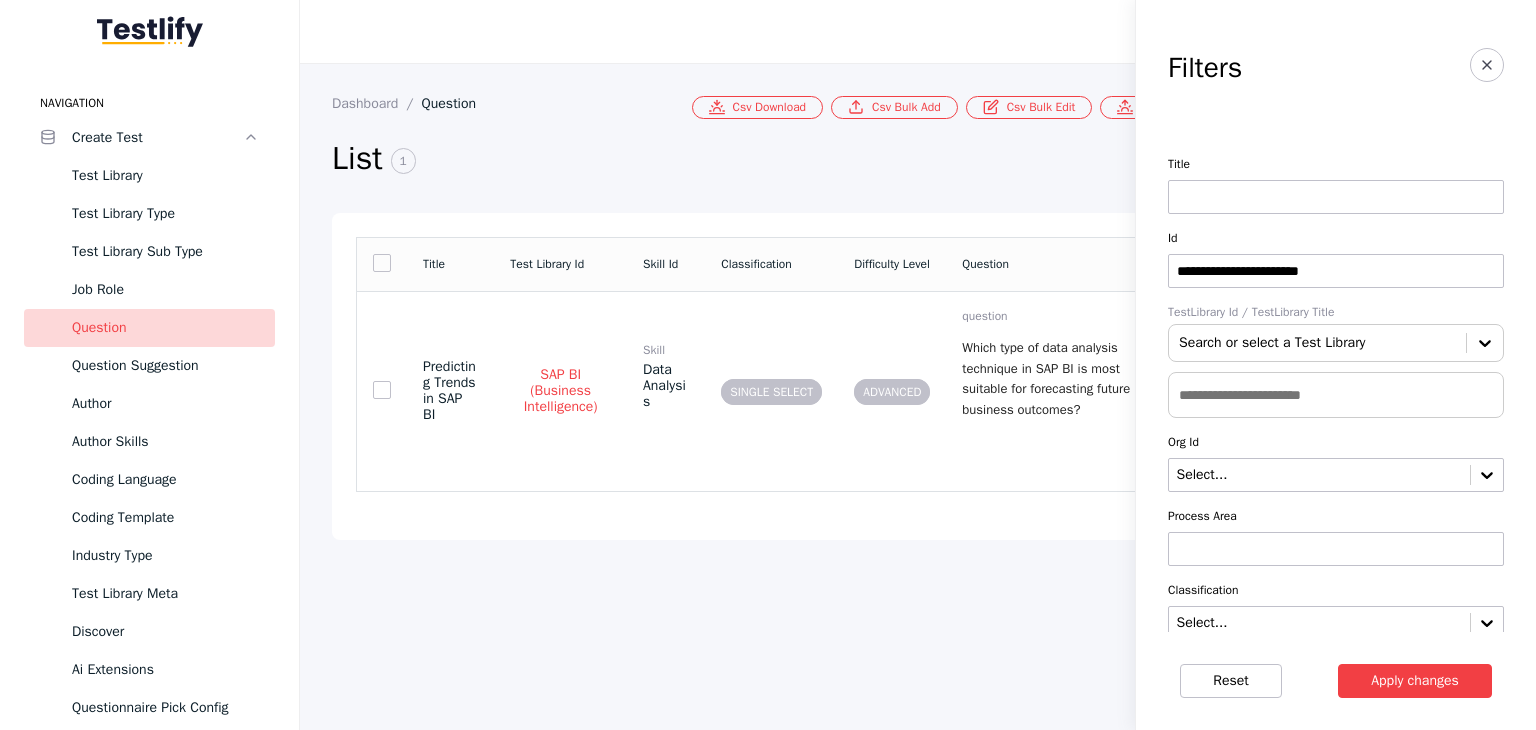 drag, startPoint x: 1412, startPoint y: 272, endPoint x: 1148, endPoint y: 273, distance: 264.0019 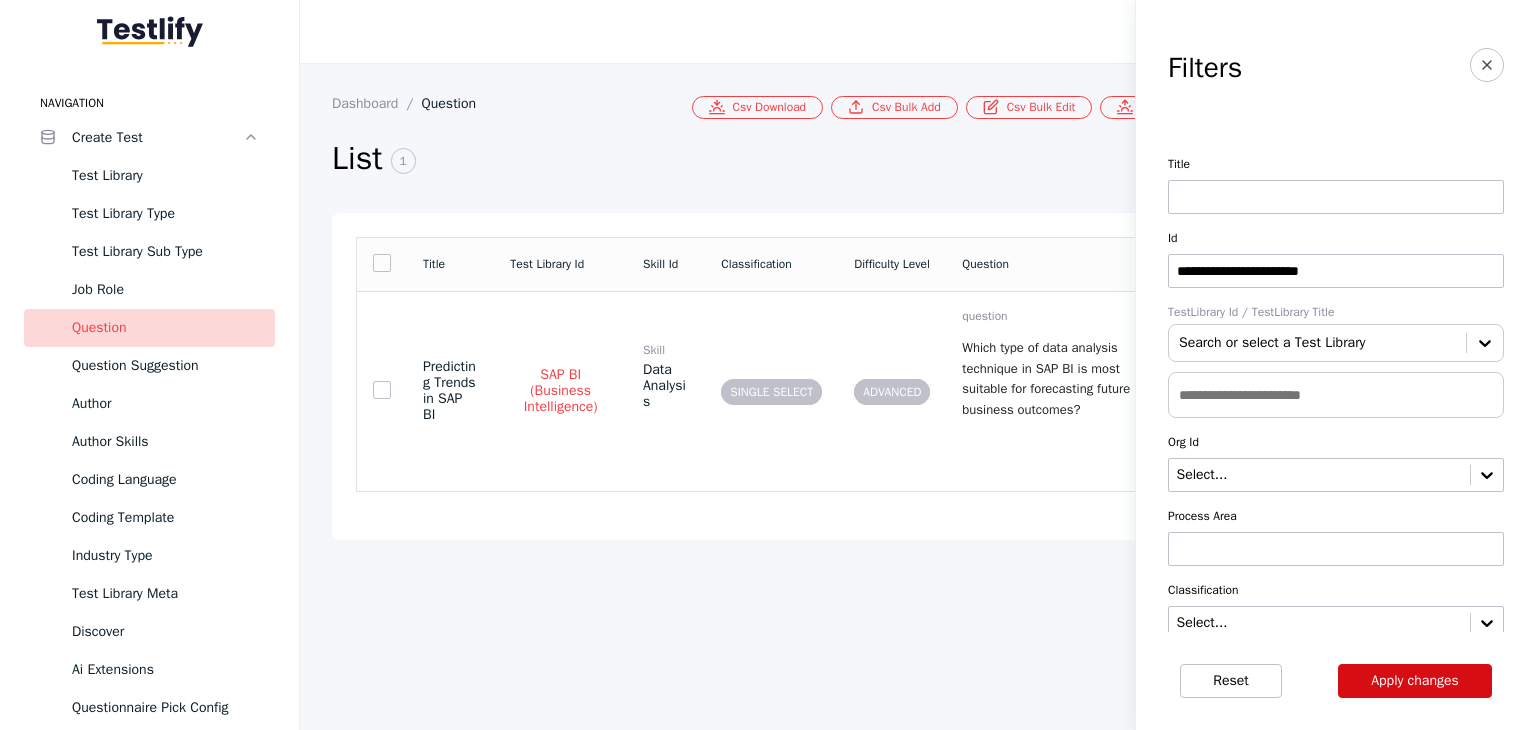 type on "**********" 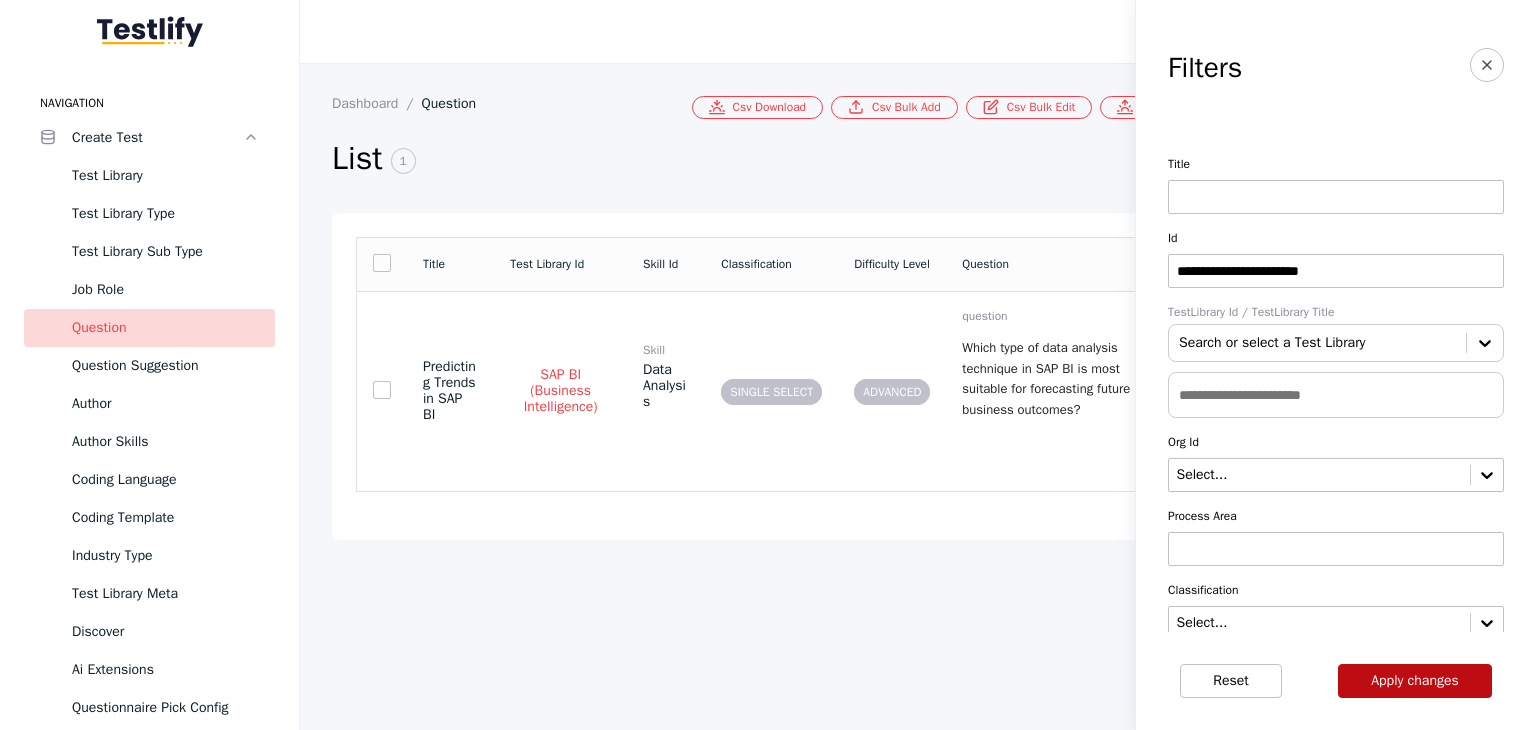 click on "Apply changes" at bounding box center (1415, 681) 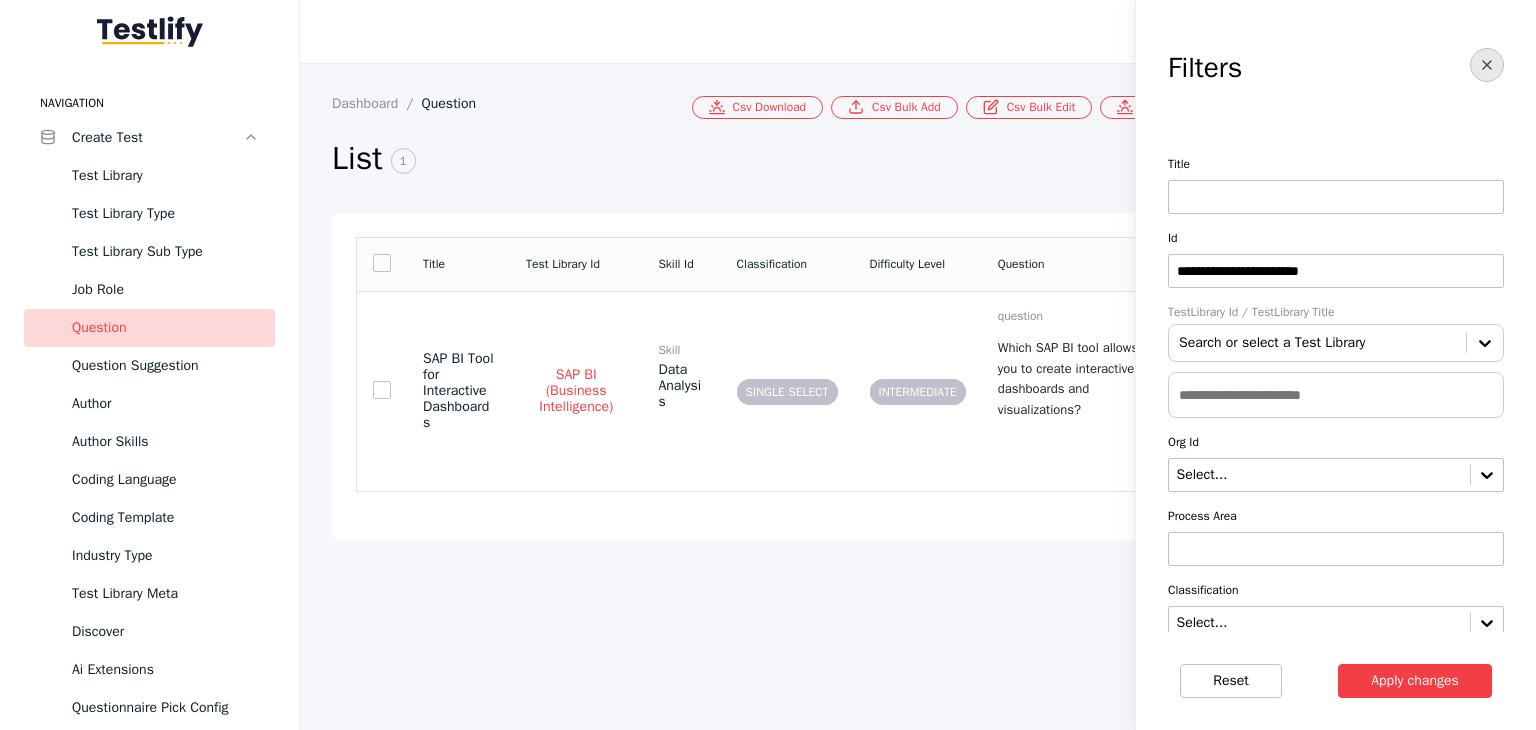 click 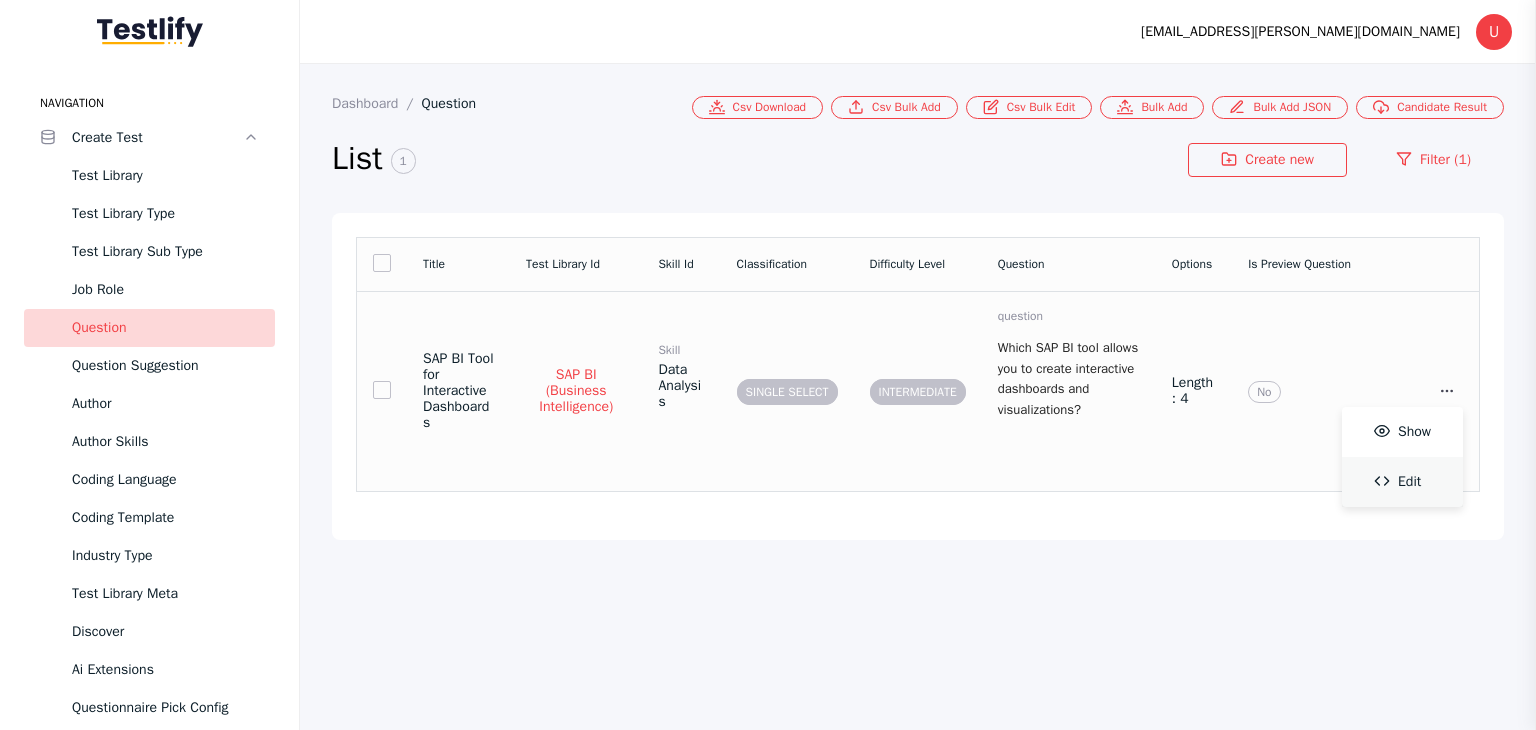 click on "Edit" at bounding box center (1402, 482) 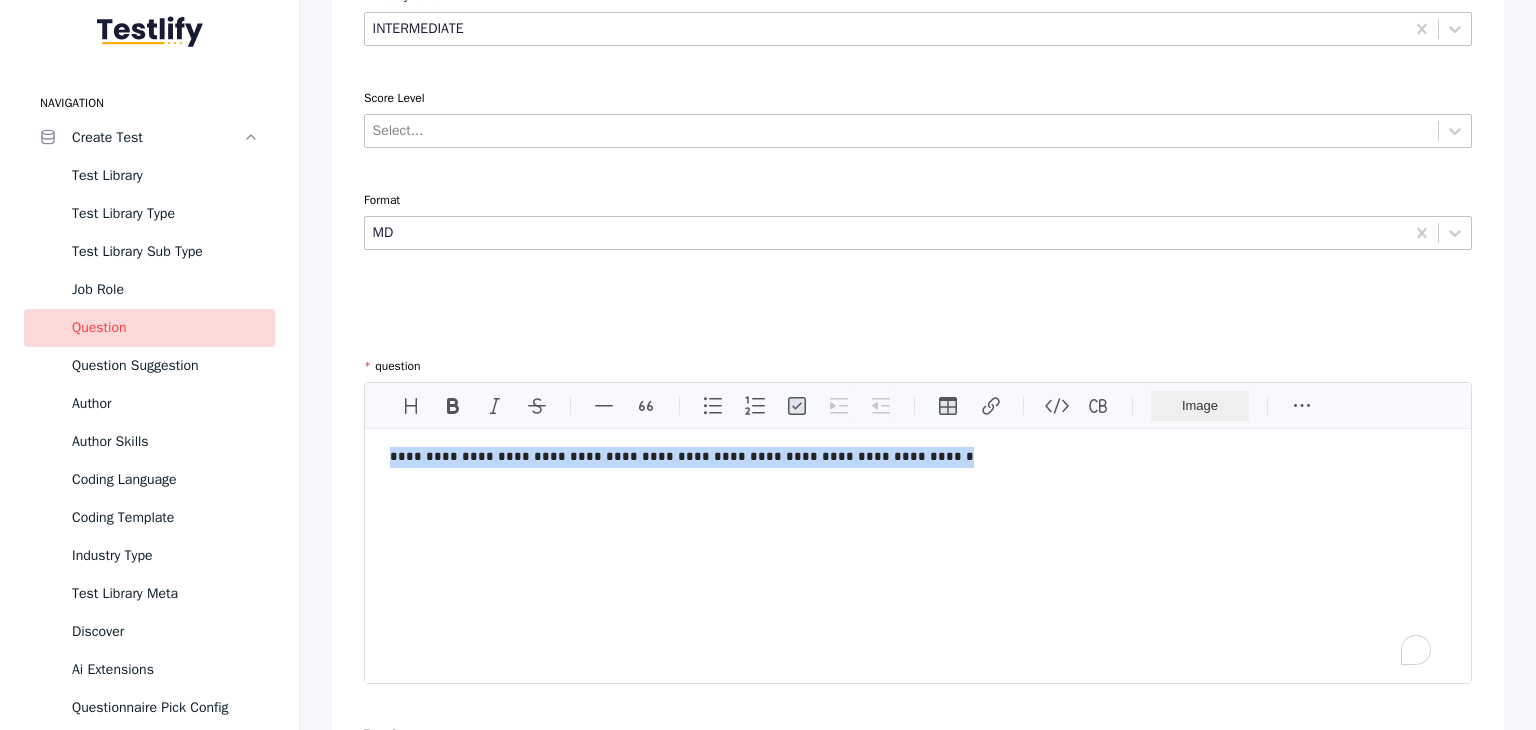 drag, startPoint x: 376, startPoint y: 451, endPoint x: 1001, endPoint y: 482, distance: 625.7683 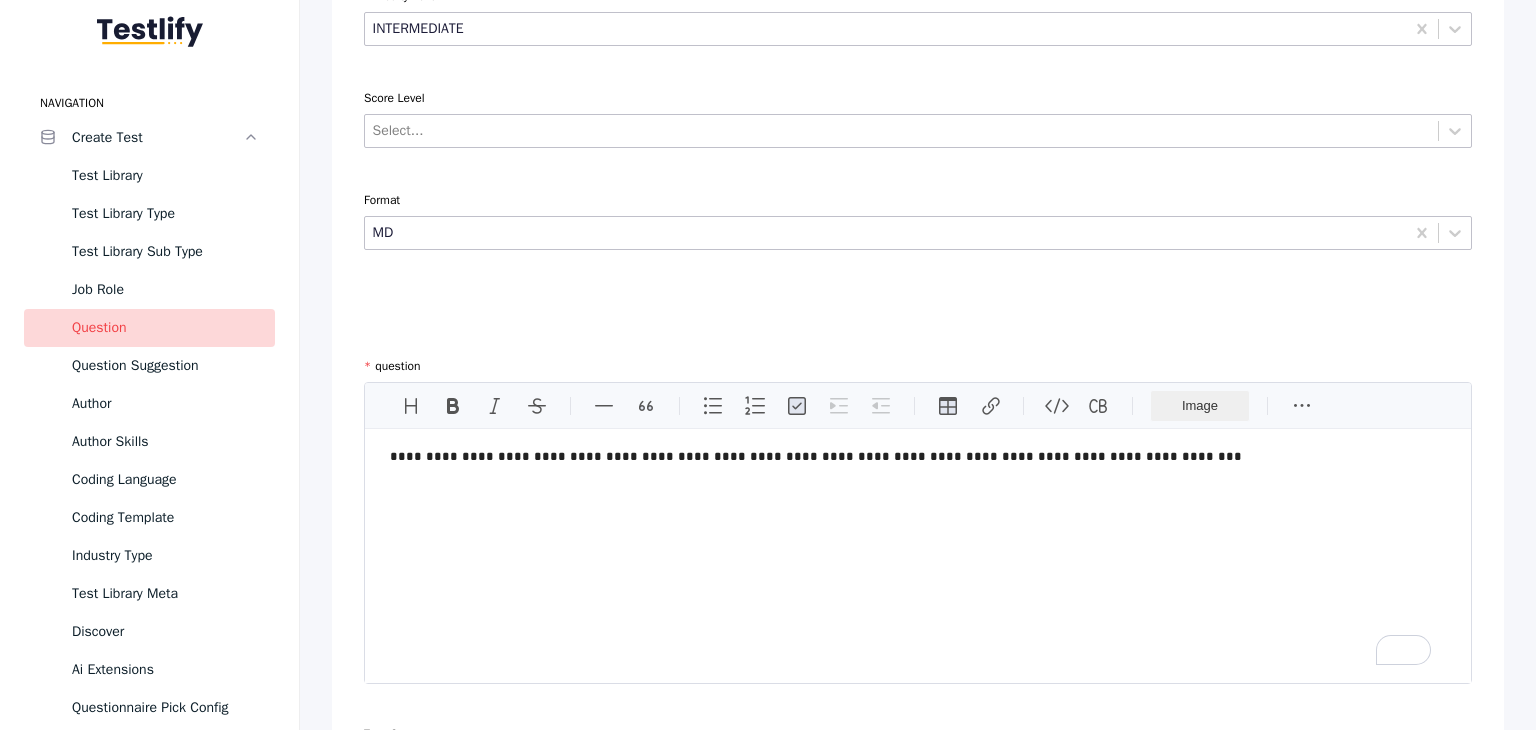 click on "**********" at bounding box center (918, 556) 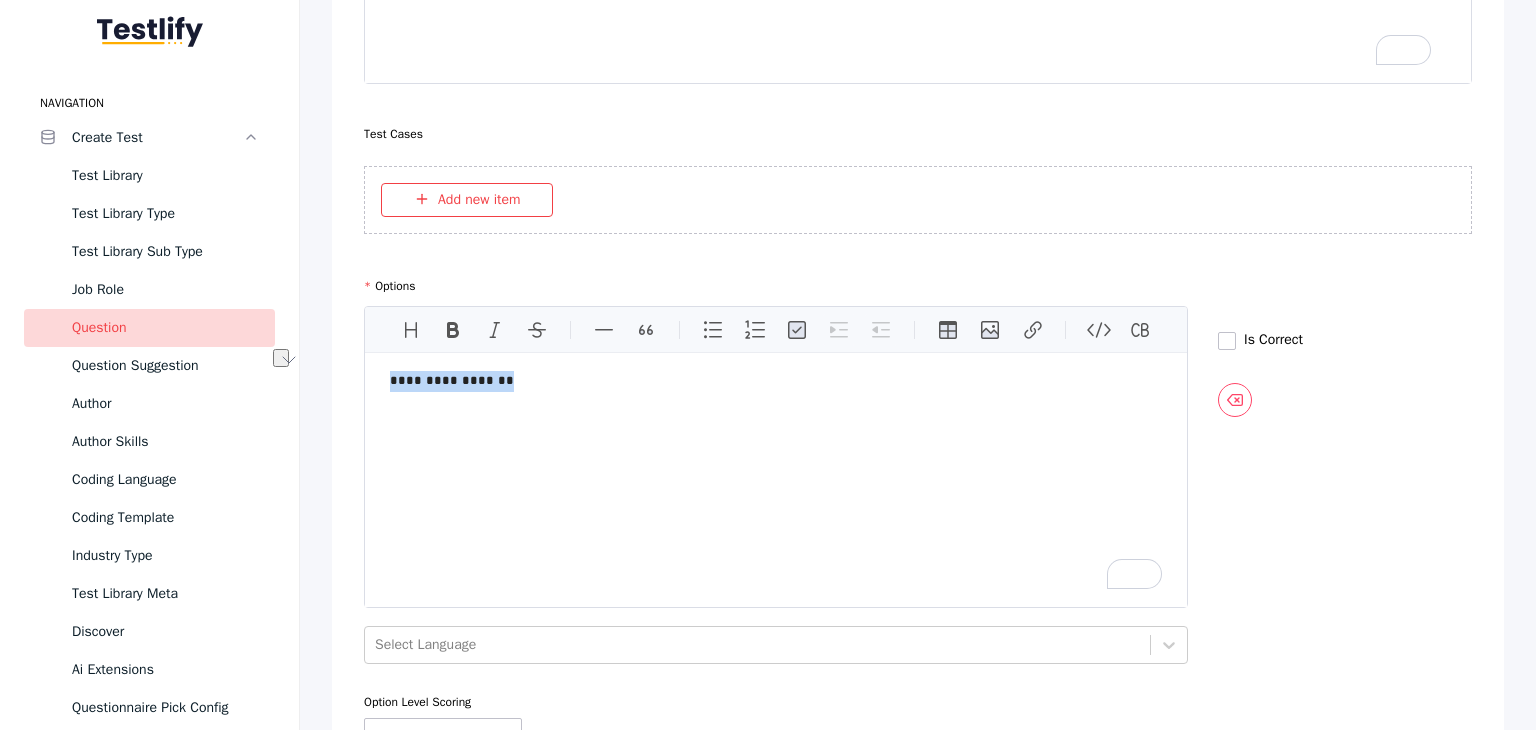 drag, startPoint x: 382, startPoint y: 375, endPoint x: 526, endPoint y: 375, distance: 144 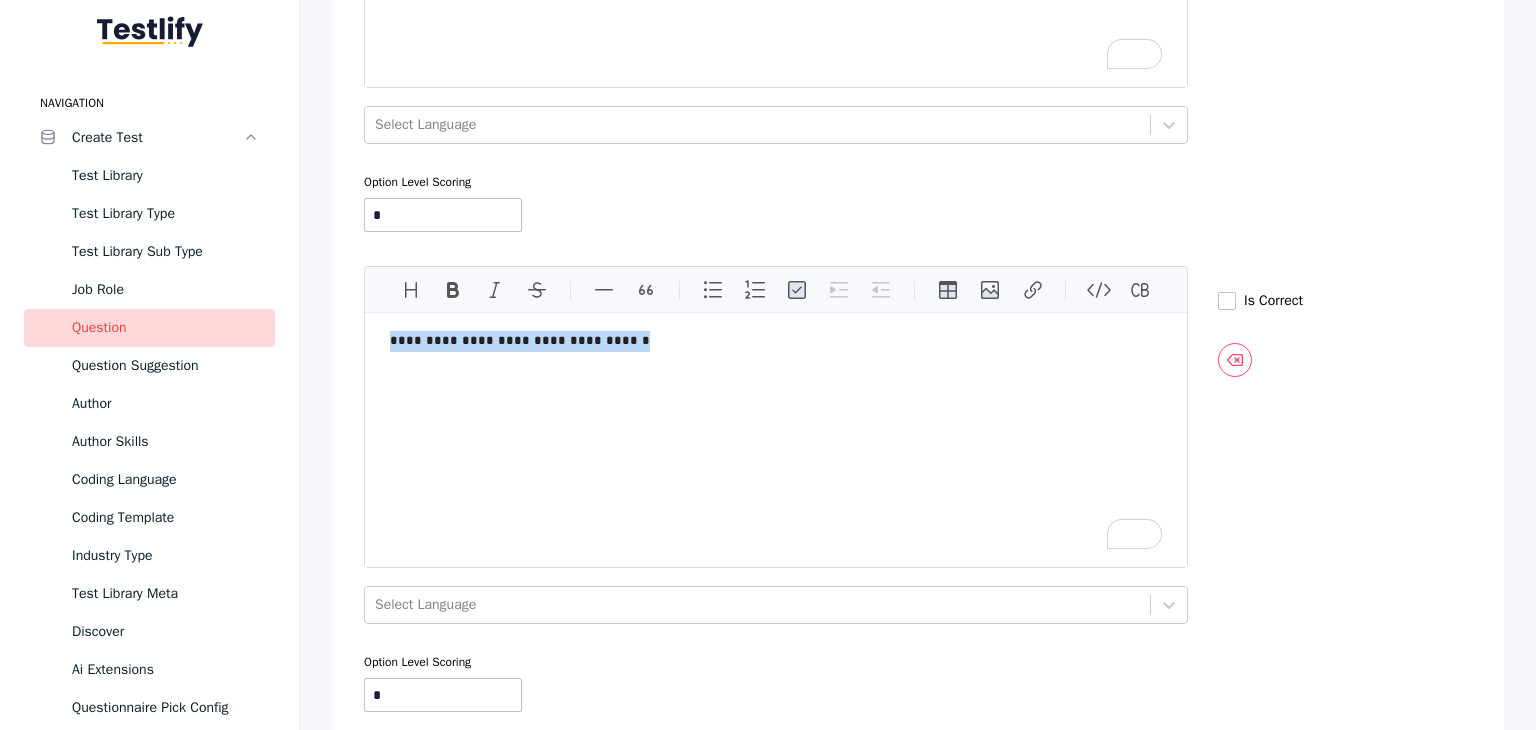drag, startPoint x: 376, startPoint y: 335, endPoint x: 625, endPoint y: 336, distance: 249.00201 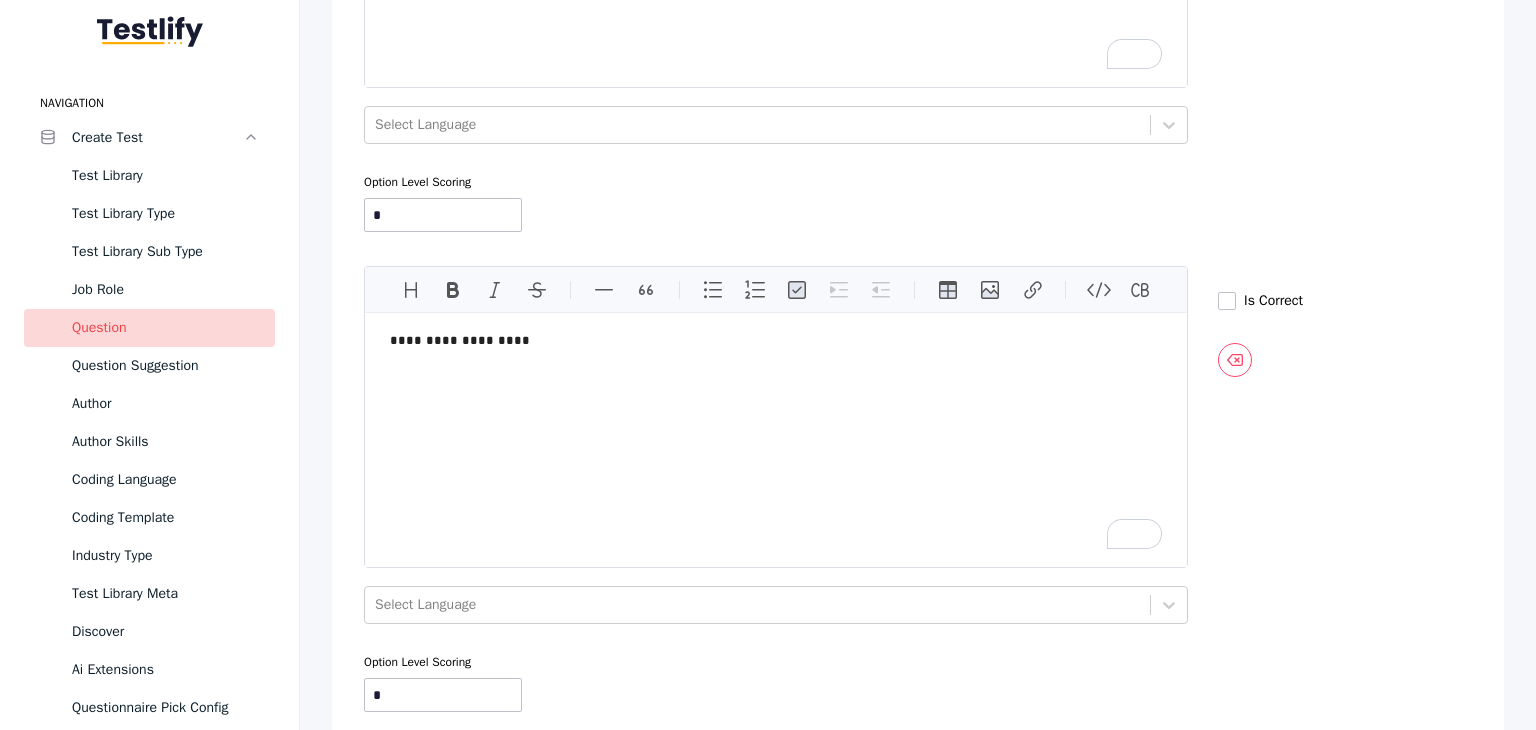 click on "**********" at bounding box center [776, 440] 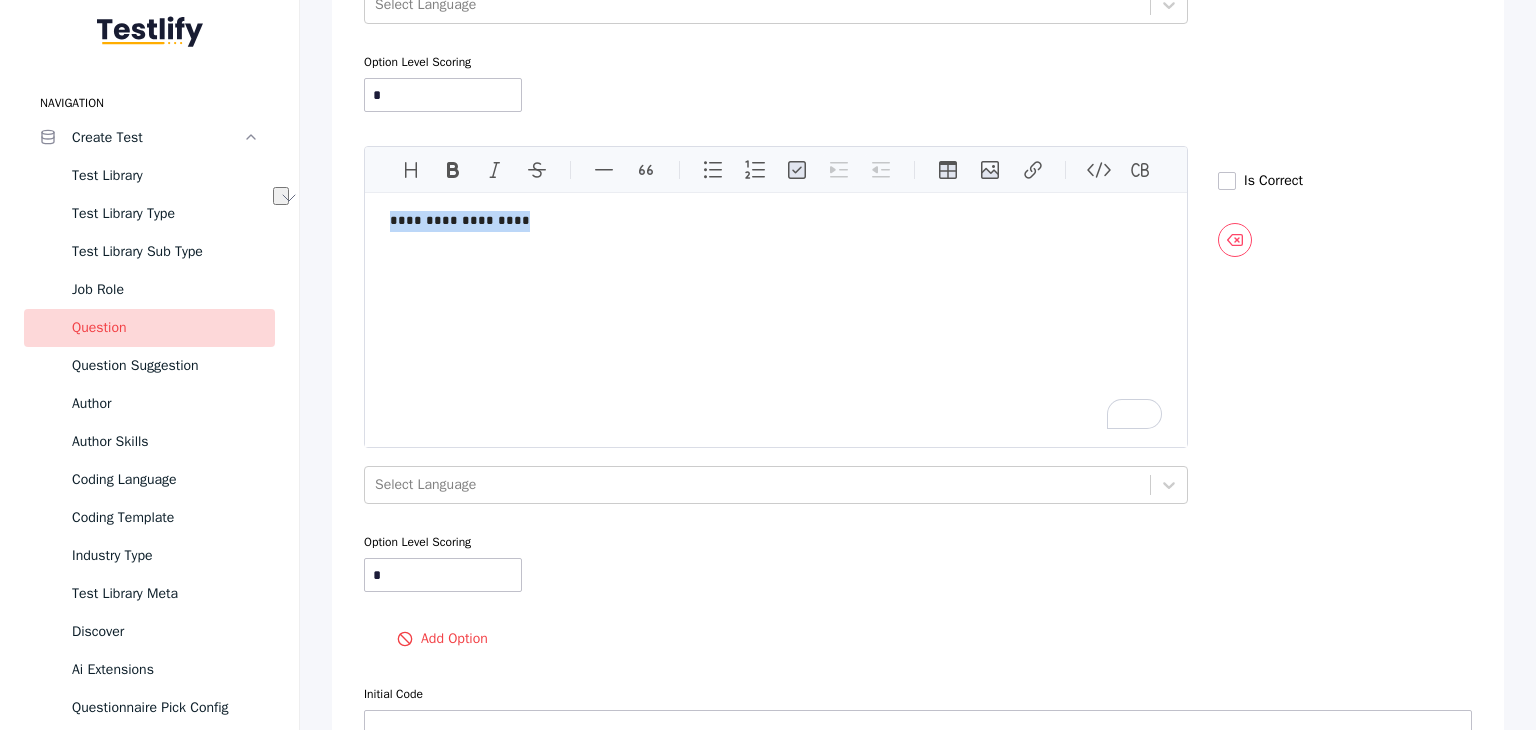 drag, startPoint x: 382, startPoint y: 214, endPoint x: 533, endPoint y: 232, distance: 152.06906 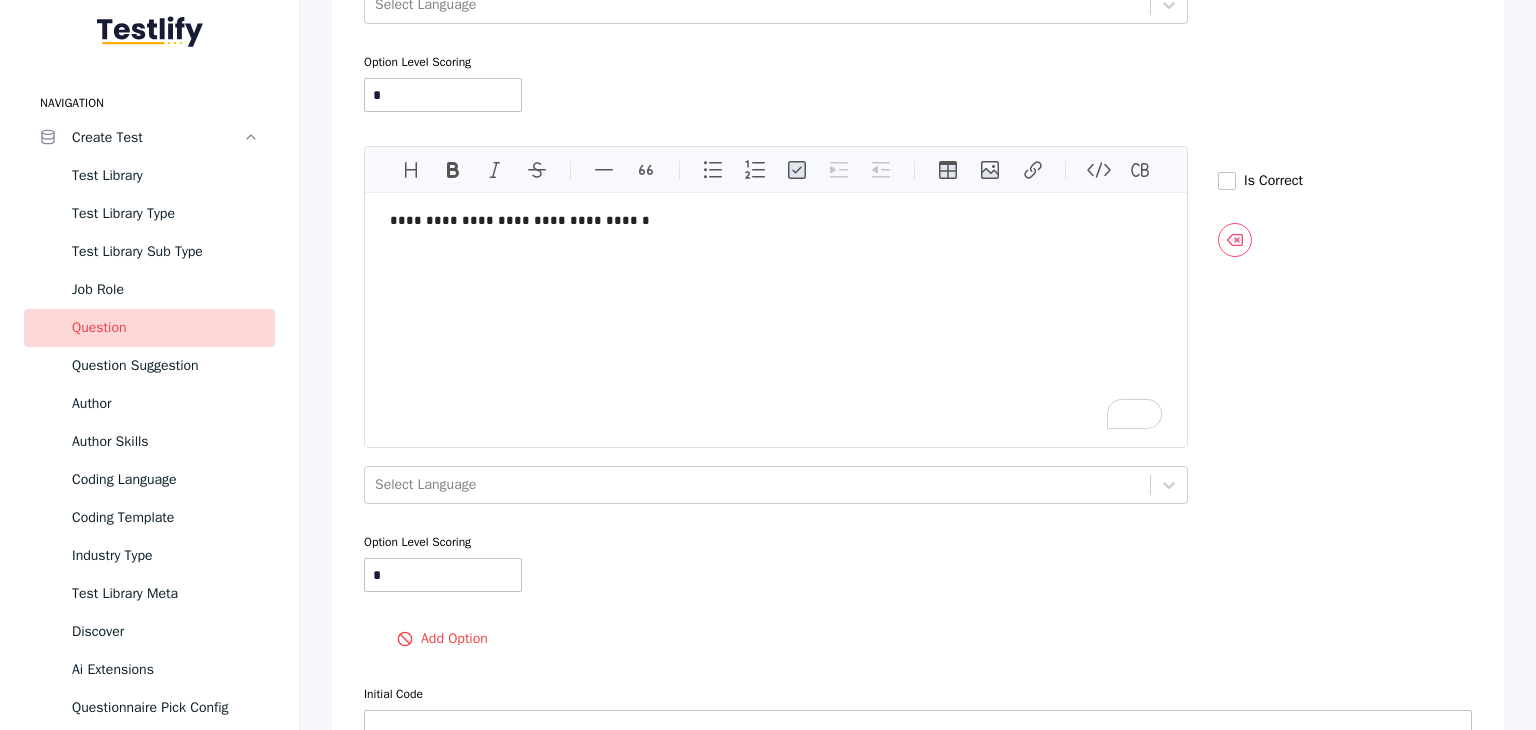 click on "**********" at bounding box center [776, 320] 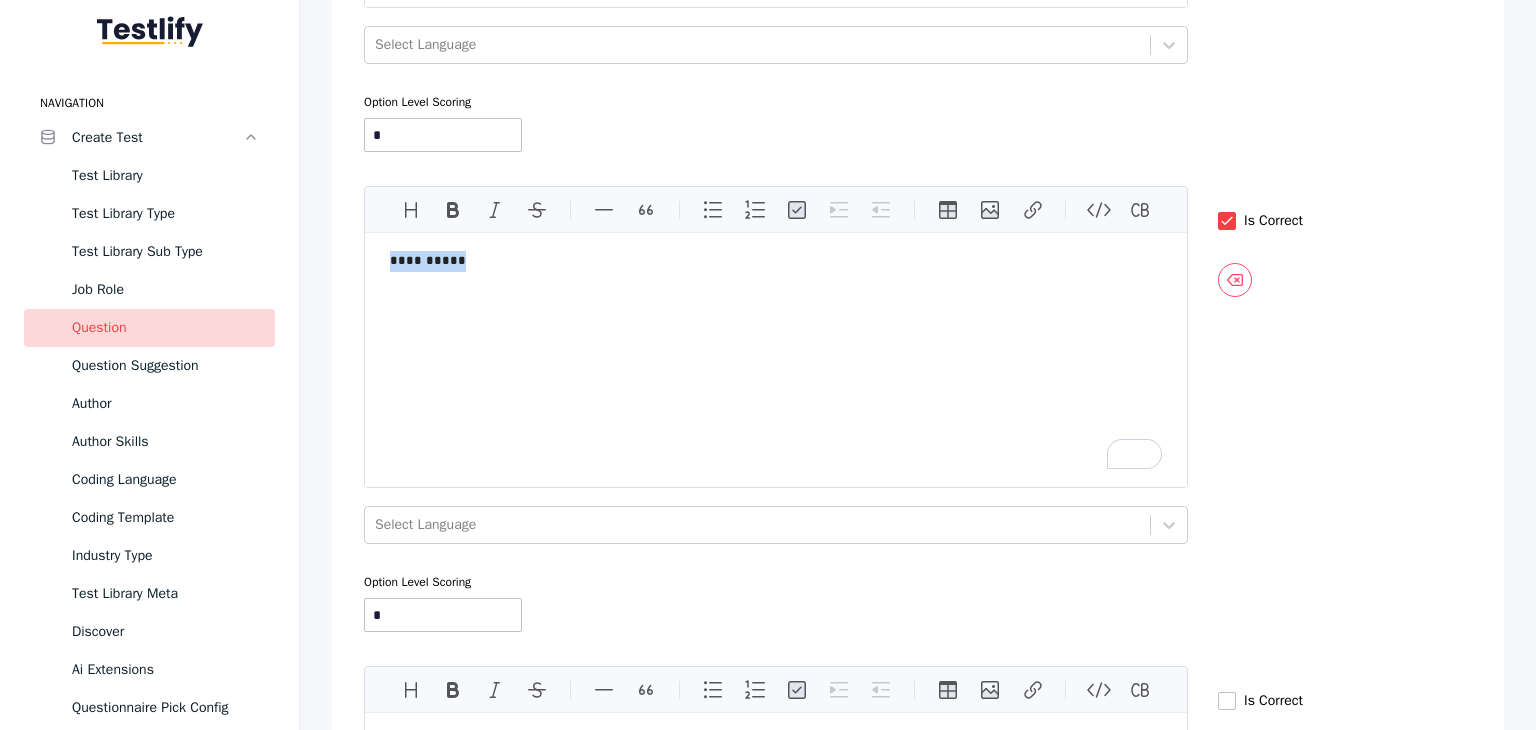 drag, startPoint x: 376, startPoint y: 257, endPoint x: 524, endPoint y: 261, distance: 148.05405 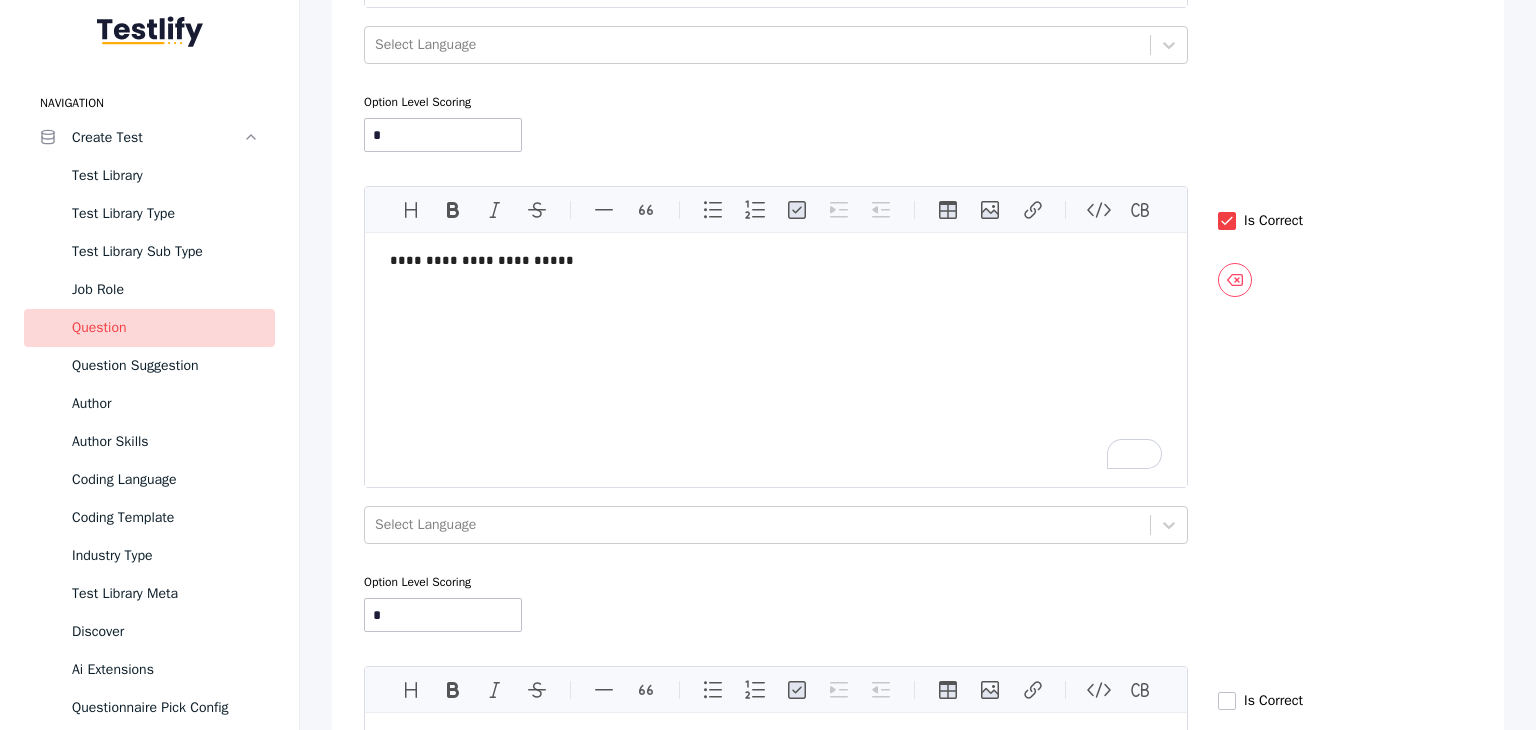 click on "**********" at bounding box center [776, 360] 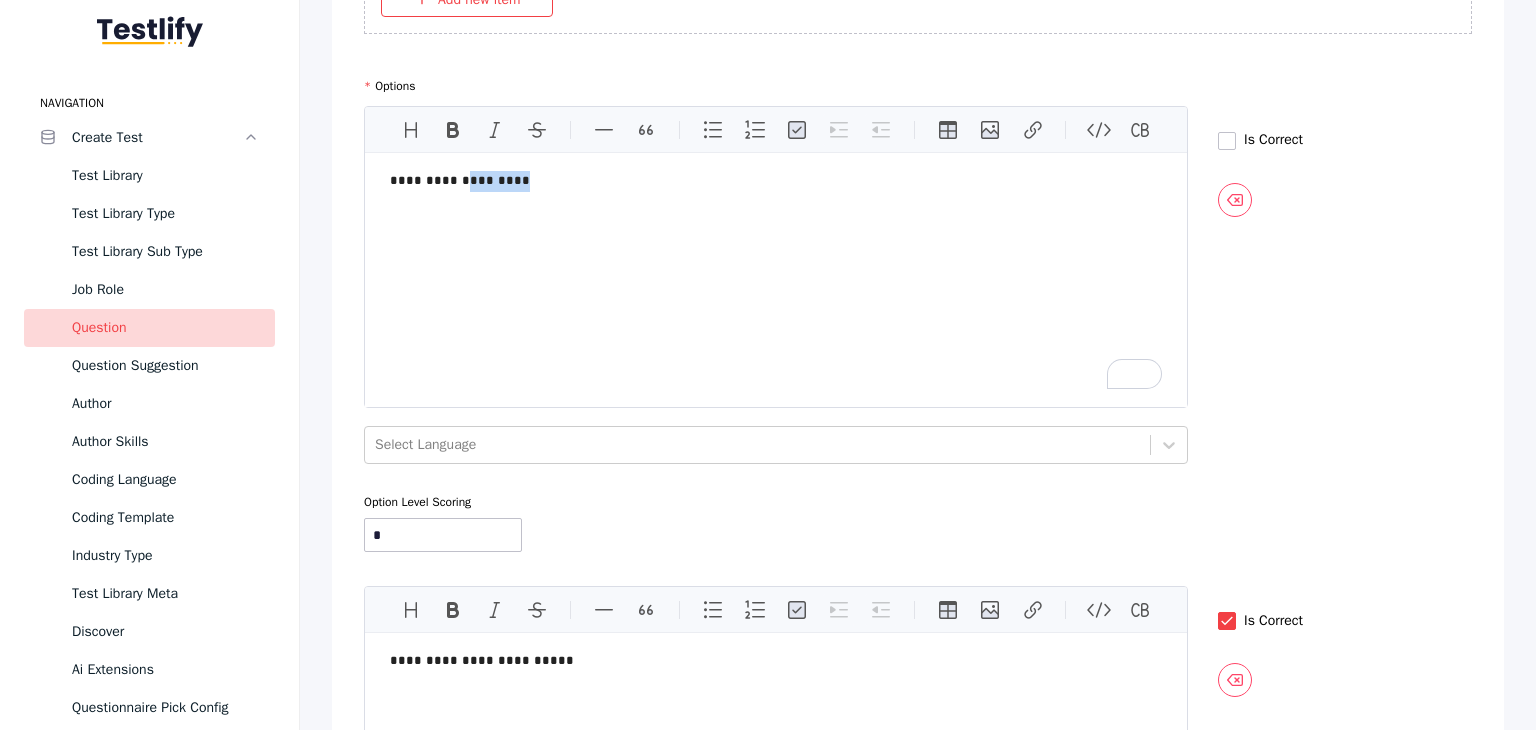 drag, startPoint x: 520, startPoint y: 177, endPoint x: 457, endPoint y: 181, distance: 63.126858 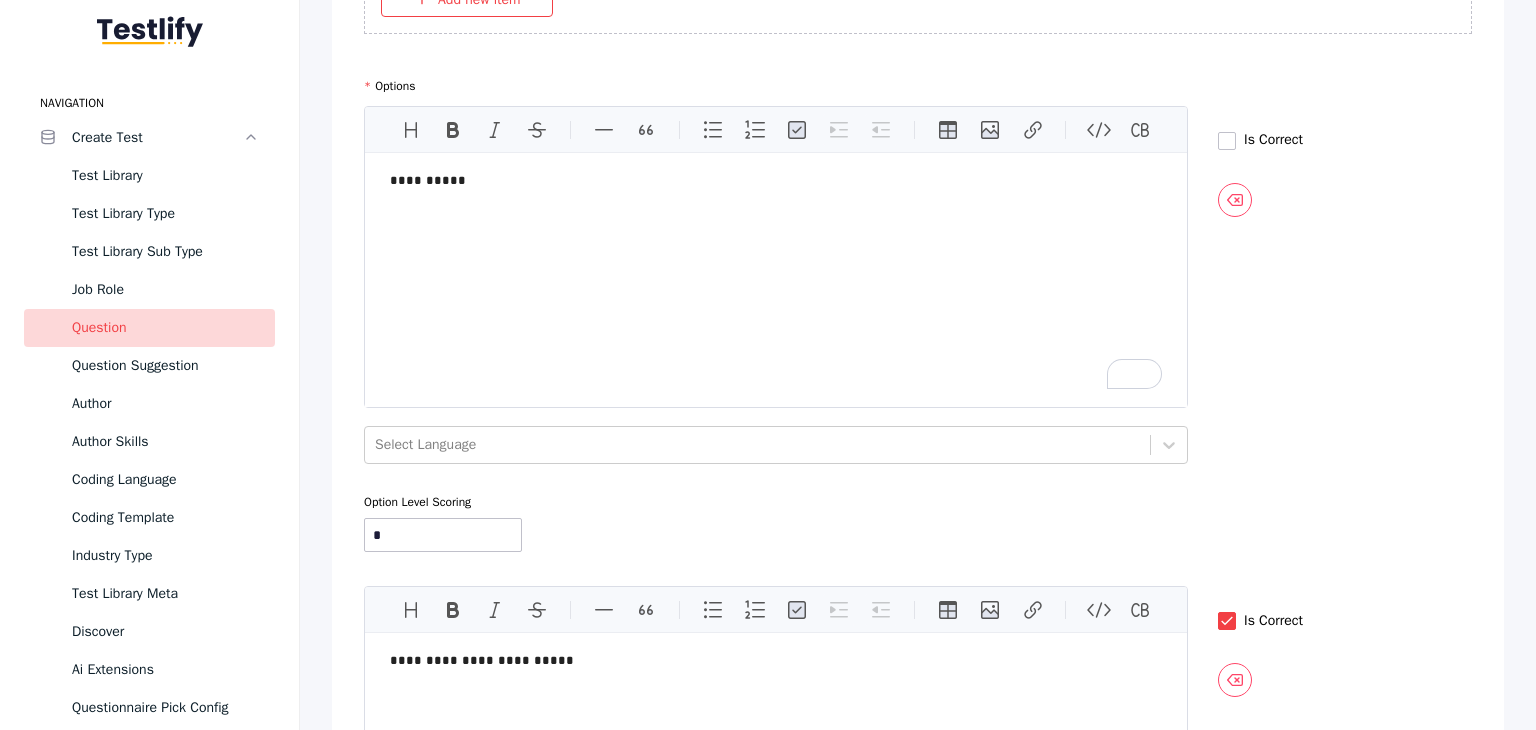 type 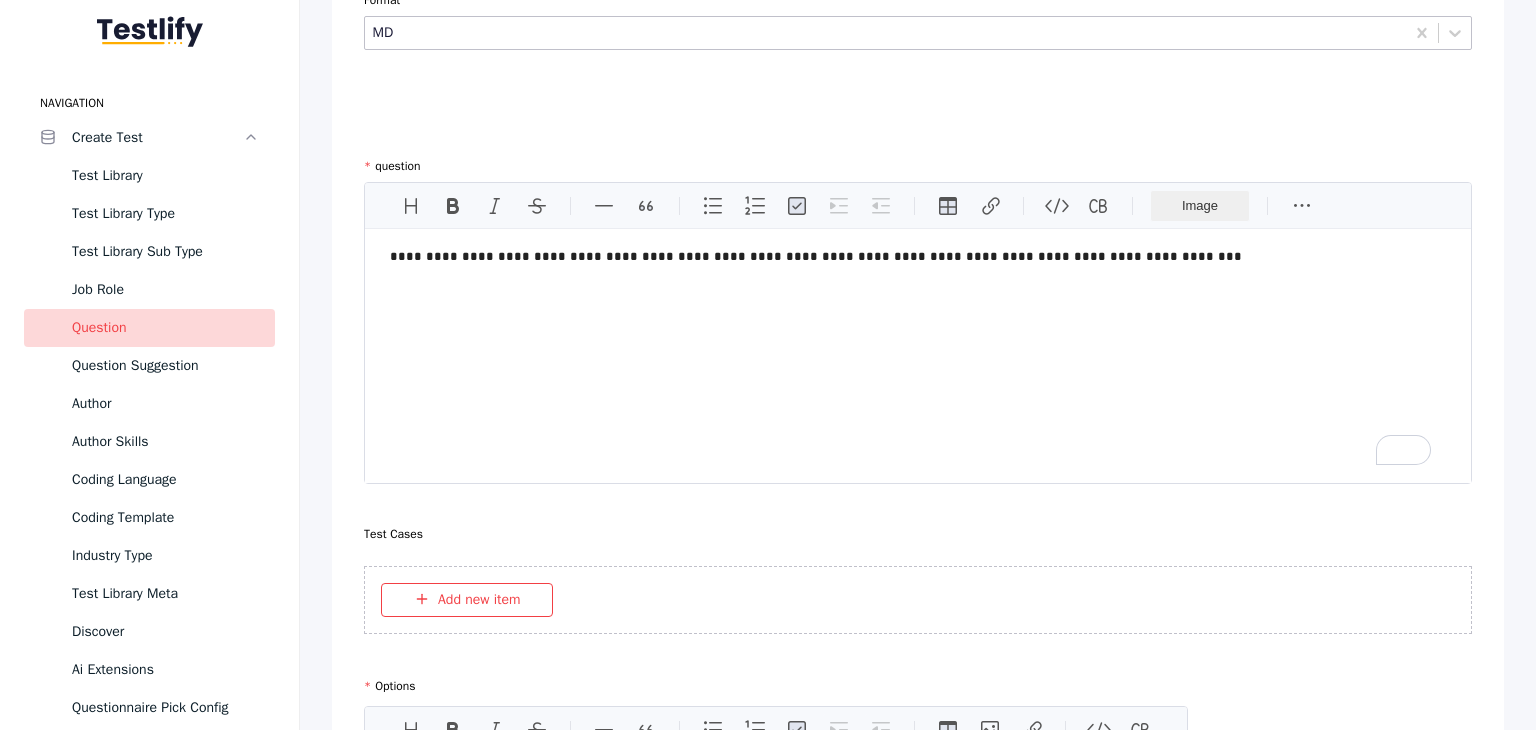 click on "**********" at bounding box center (918, 356) 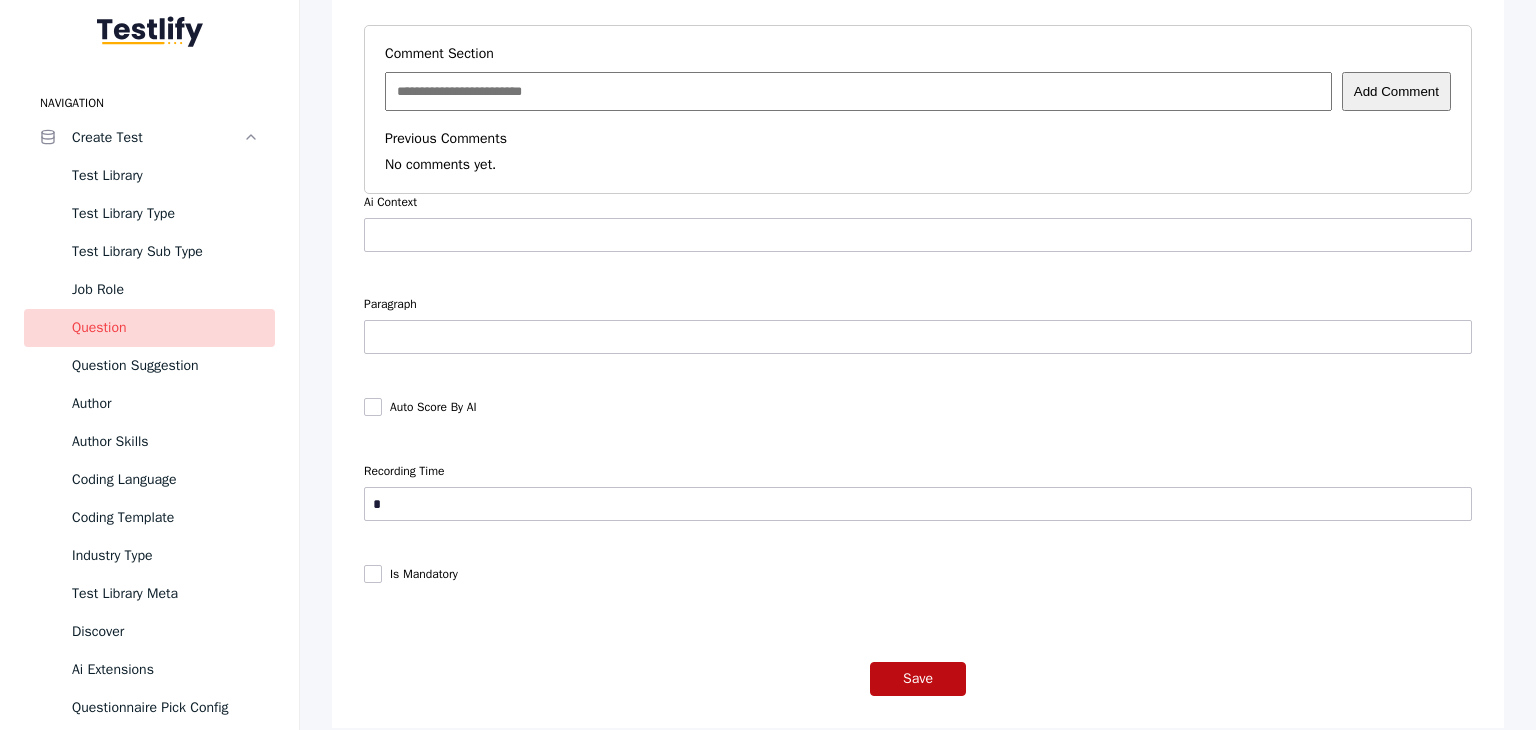 click on "Save" at bounding box center [918, 679] 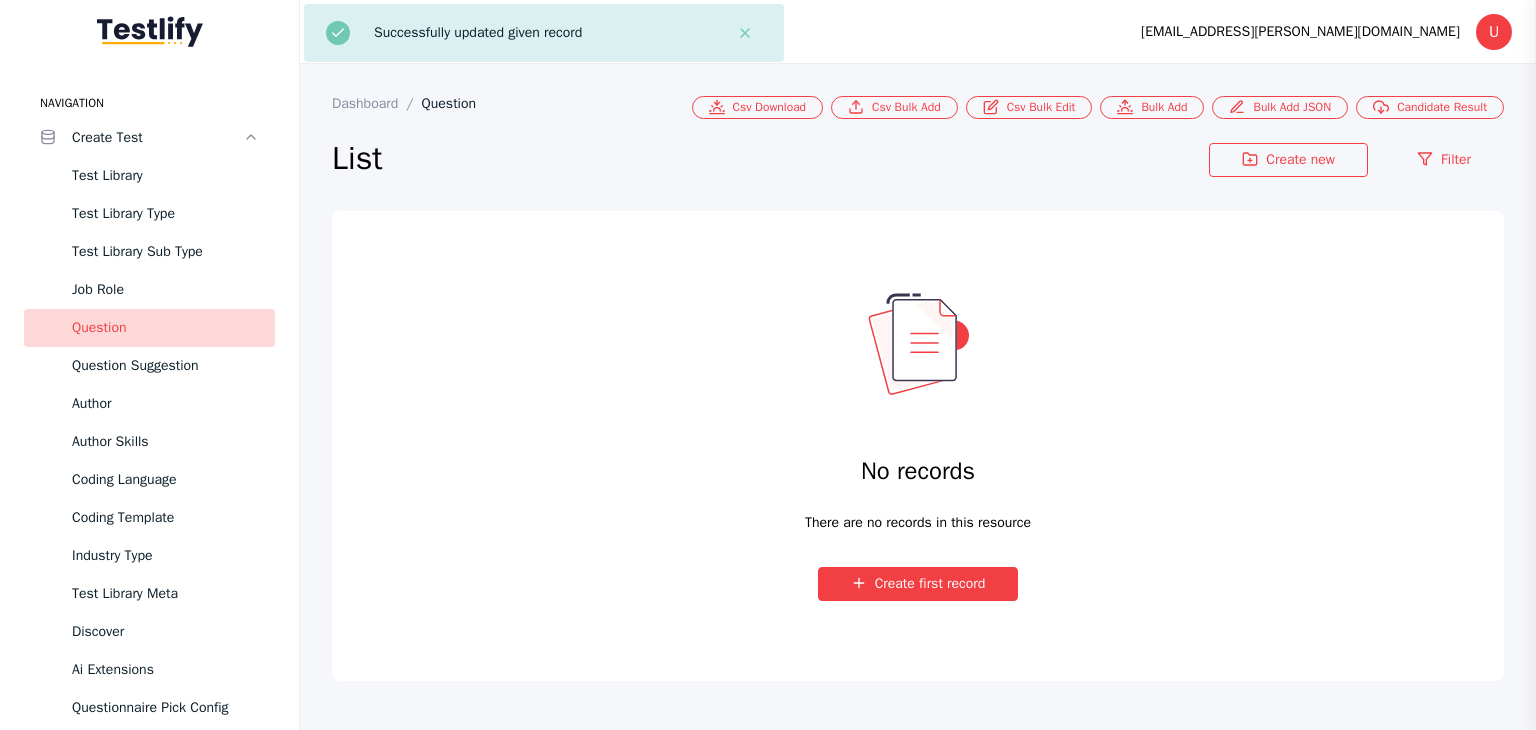 type on "**********" 